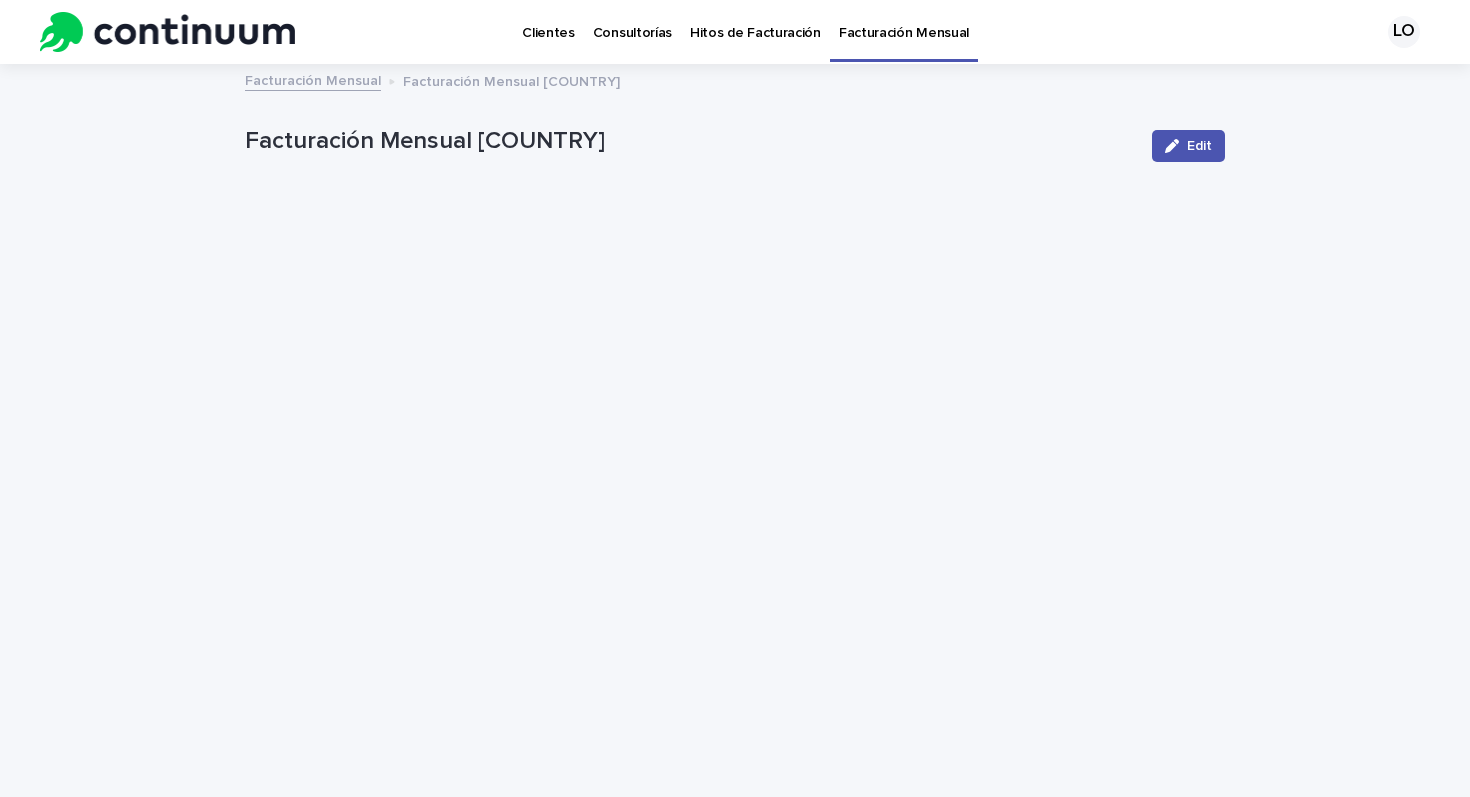 scroll, scrollTop: 0, scrollLeft: 0, axis: both 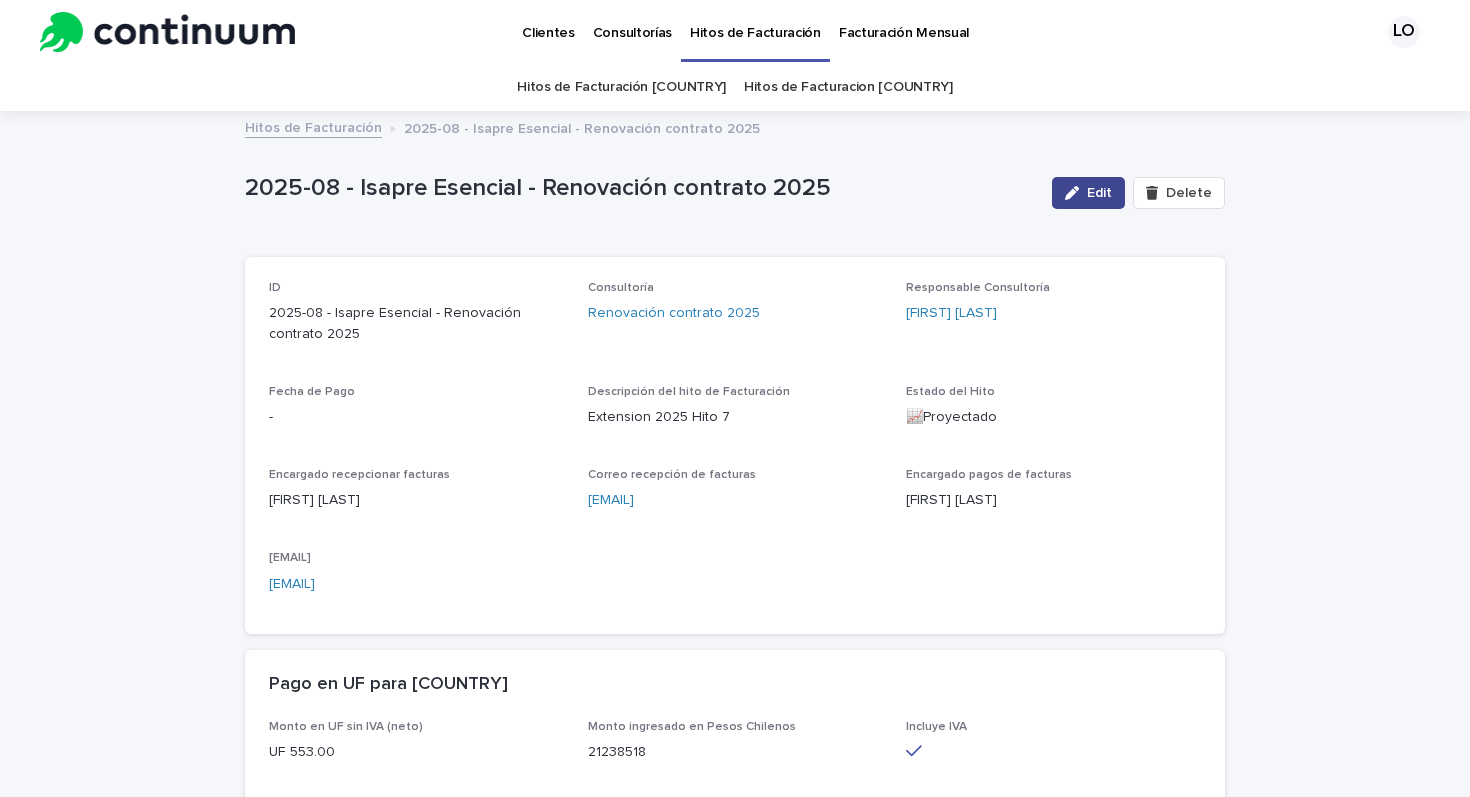 click at bounding box center (1076, 193) 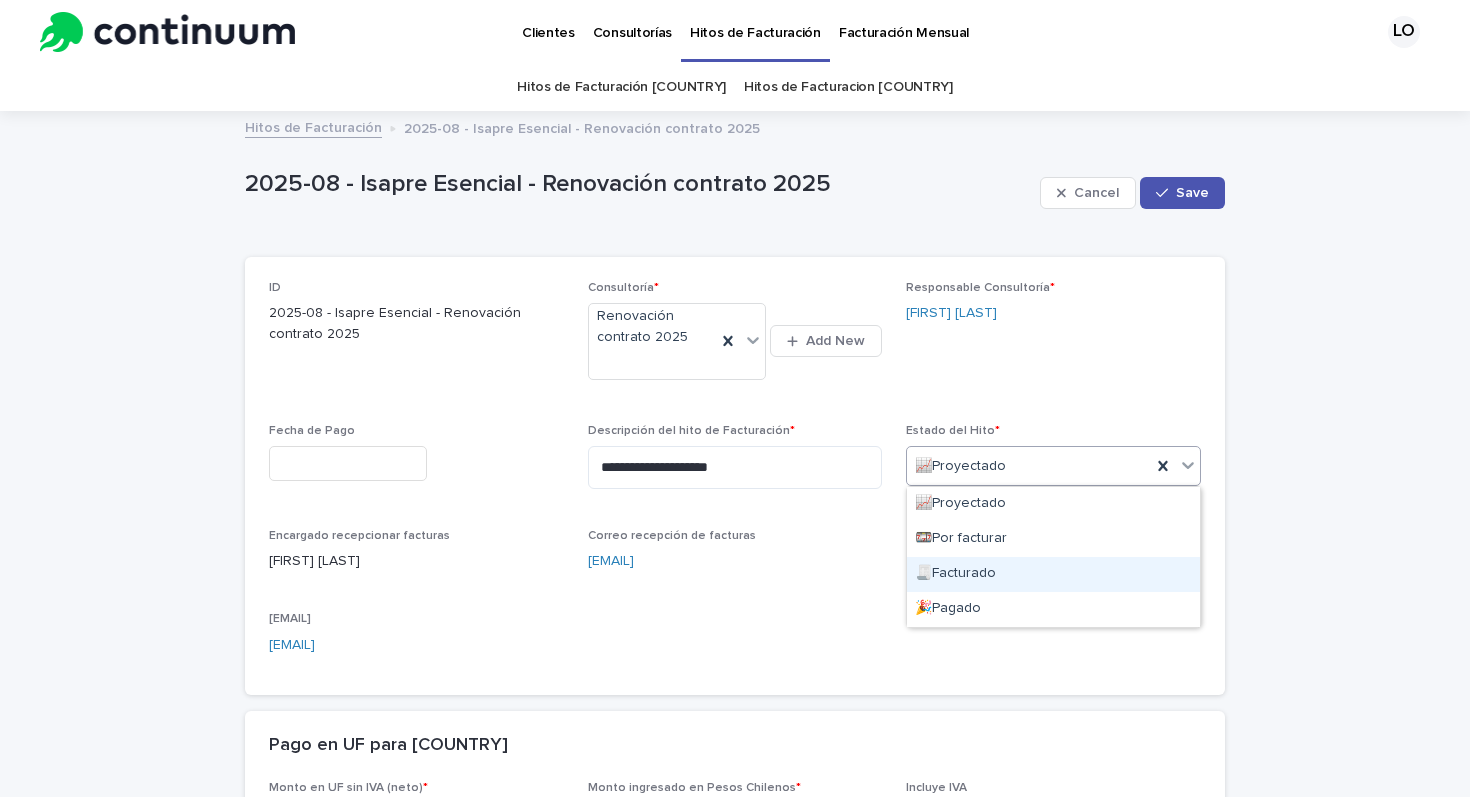 click on "🧾Facturado" at bounding box center (1053, 574) 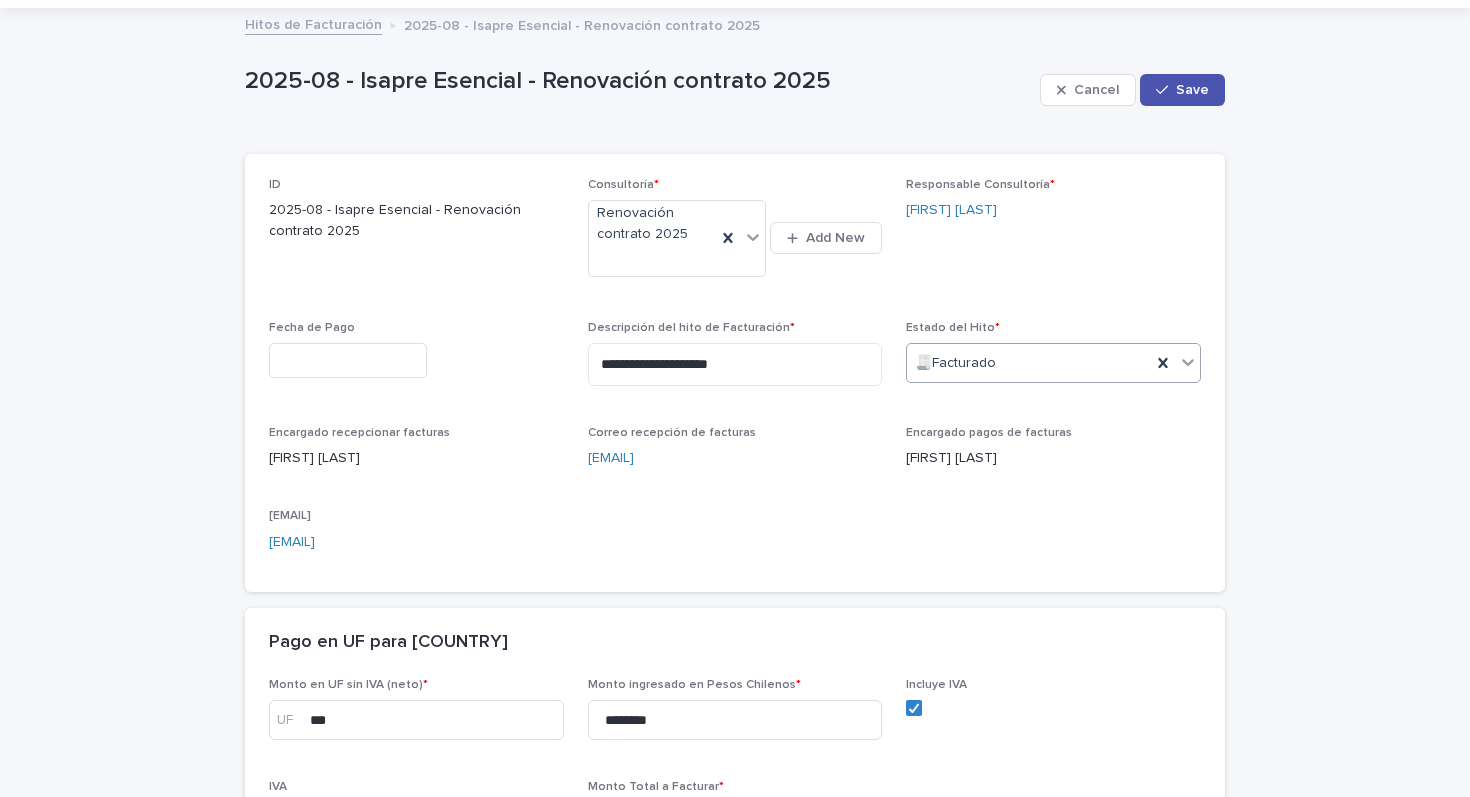 scroll, scrollTop: 107, scrollLeft: 0, axis: vertical 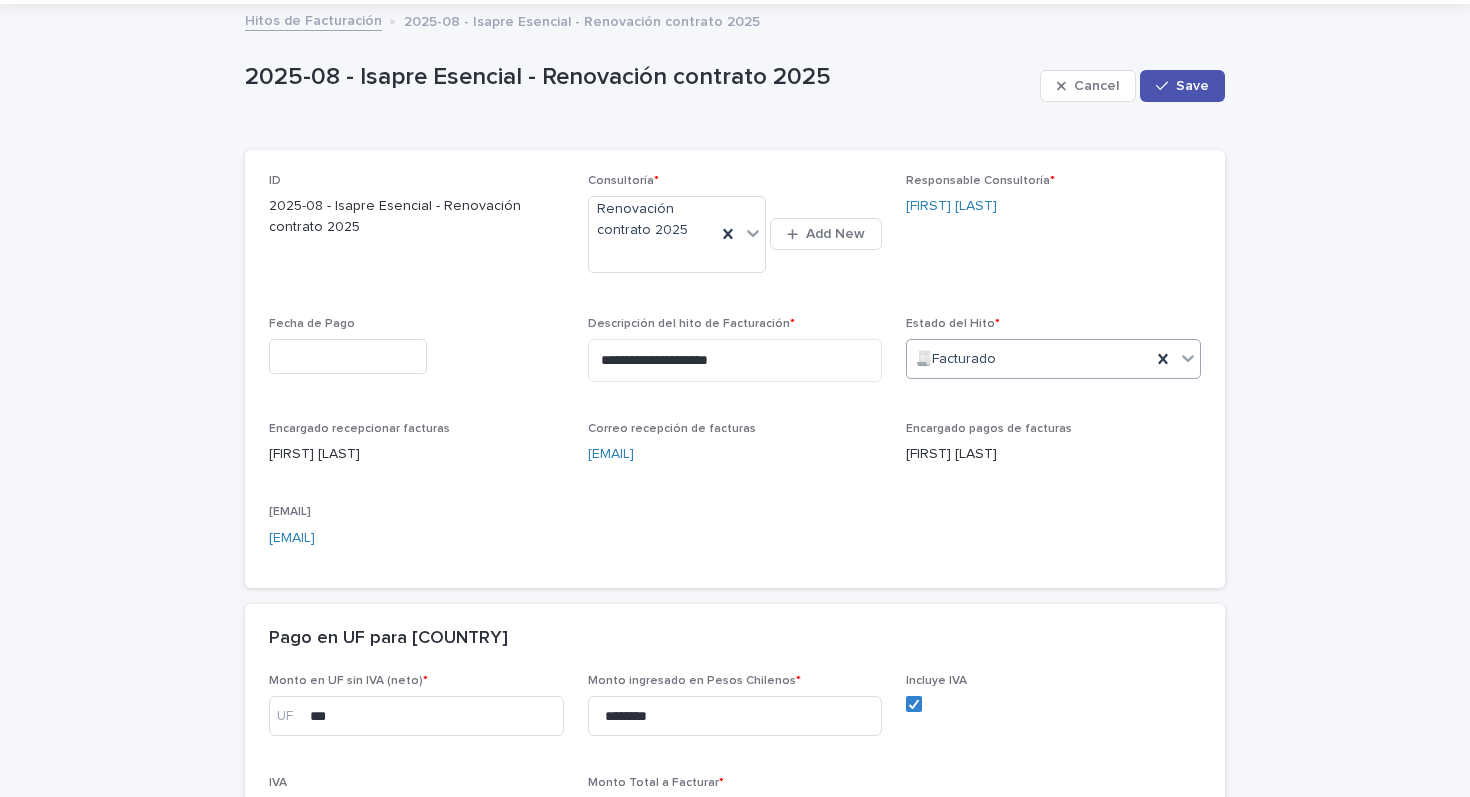 click at bounding box center (348, 356) 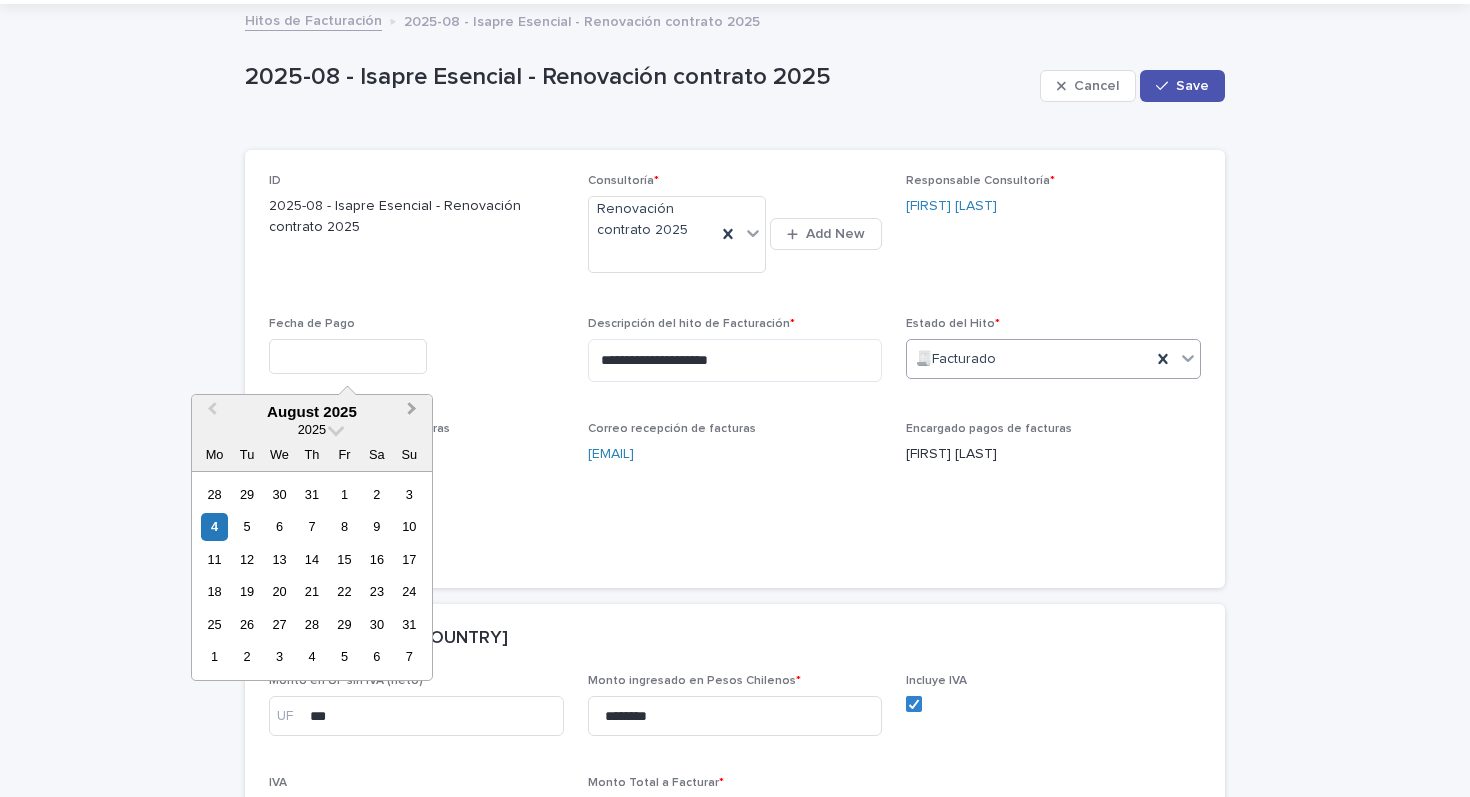 click on "Next Month" at bounding box center [414, 413] 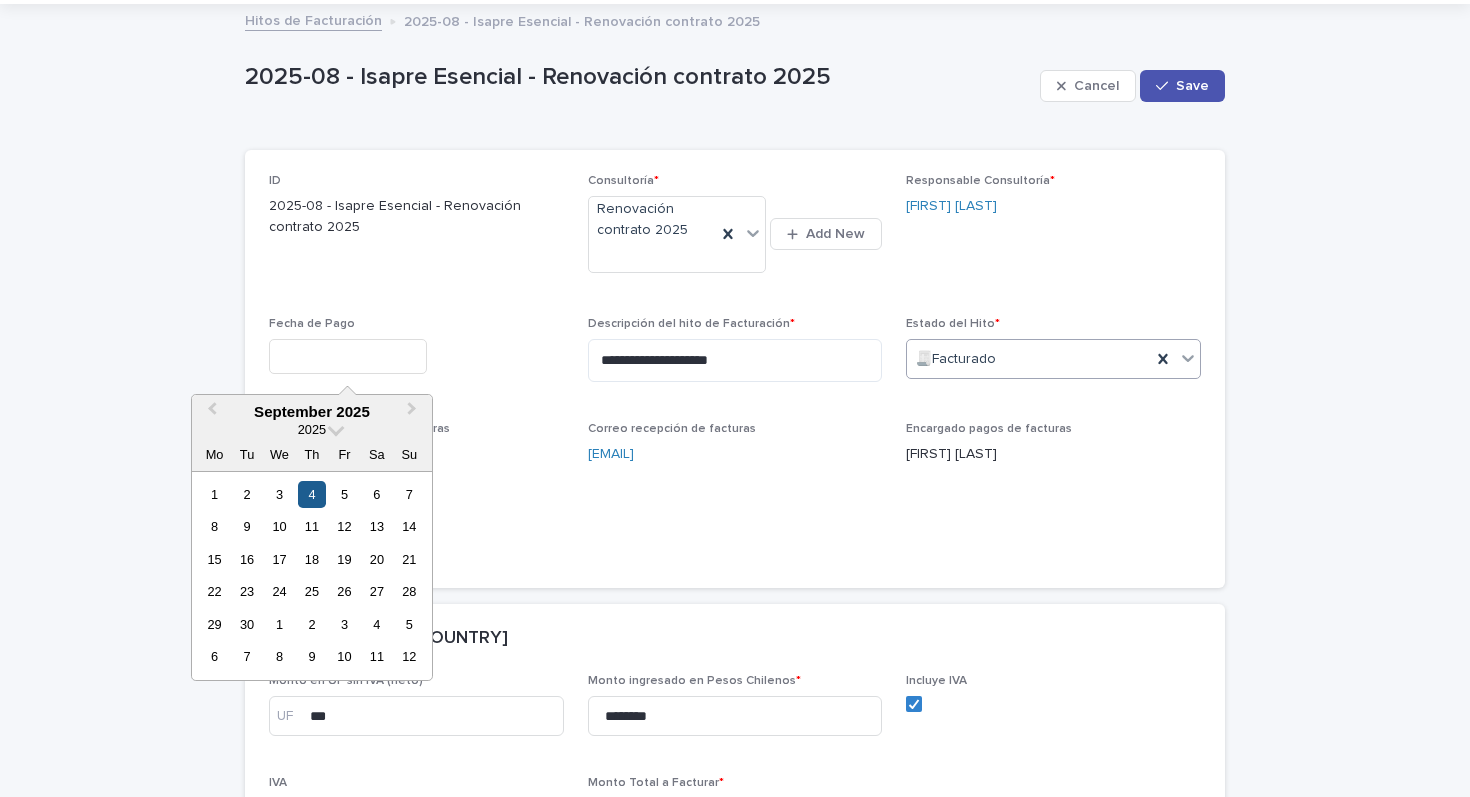 click on "4" at bounding box center [311, 494] 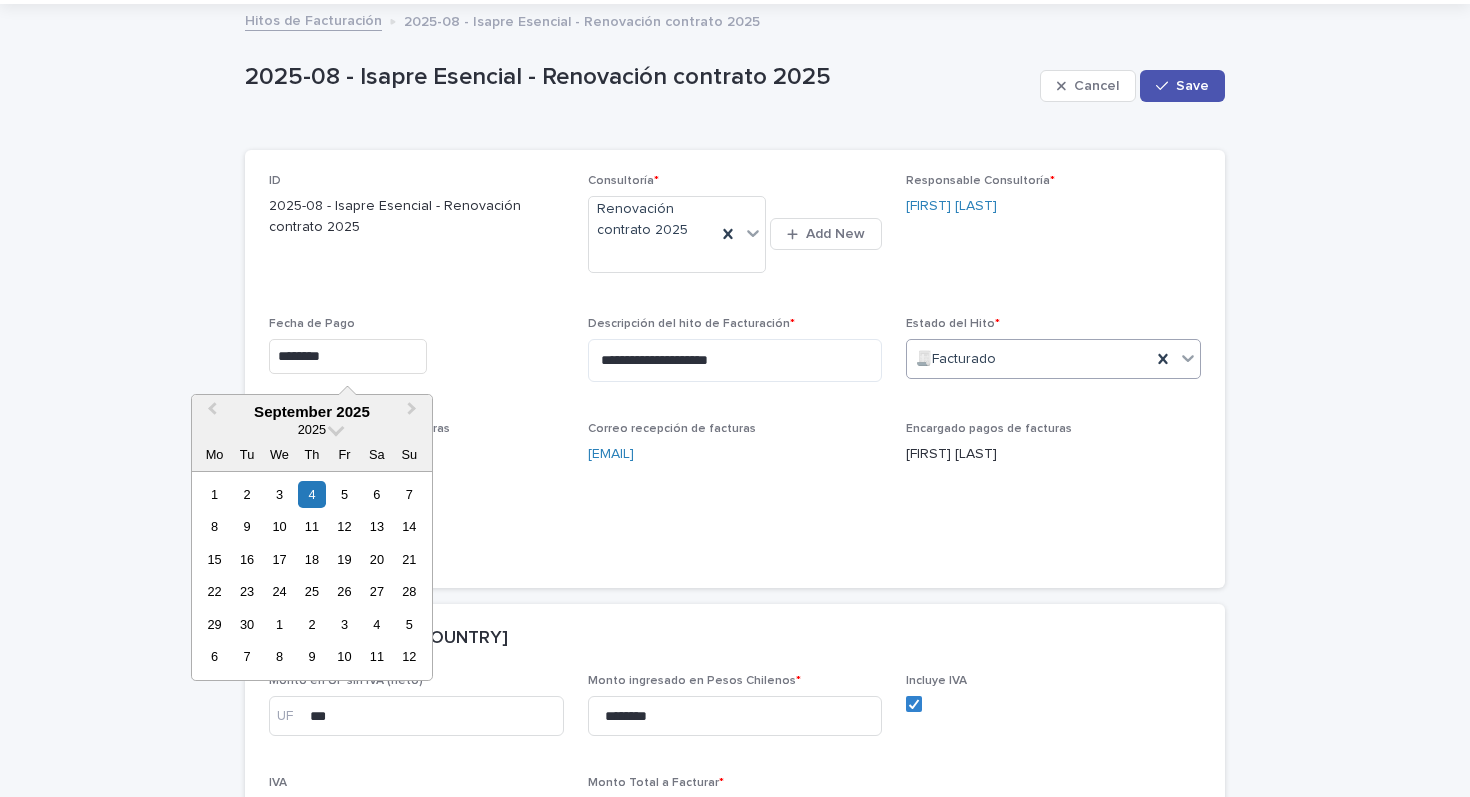 type on "********" 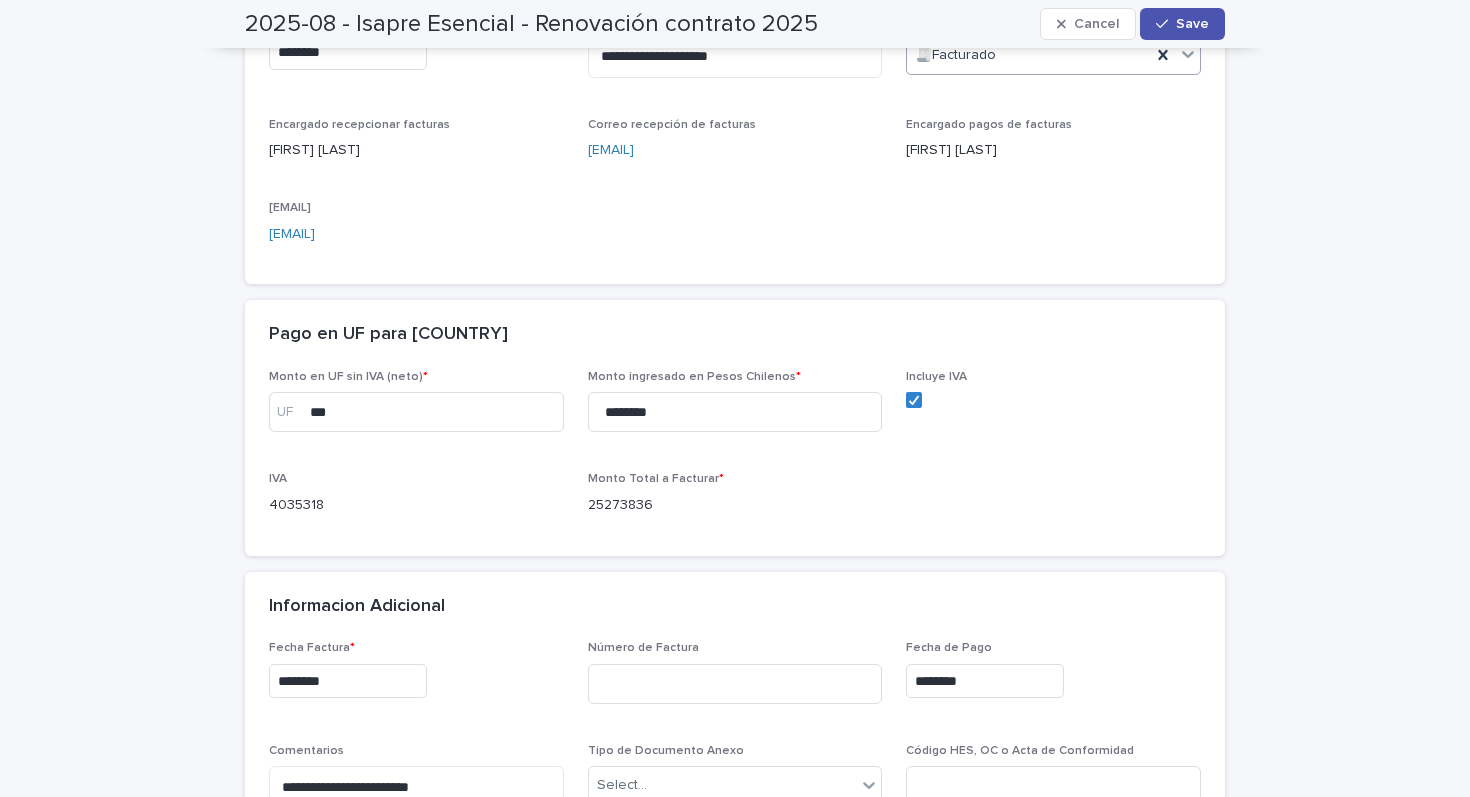 scroll, scrollTop: 413, scrollLeft: 0, axis: vertical 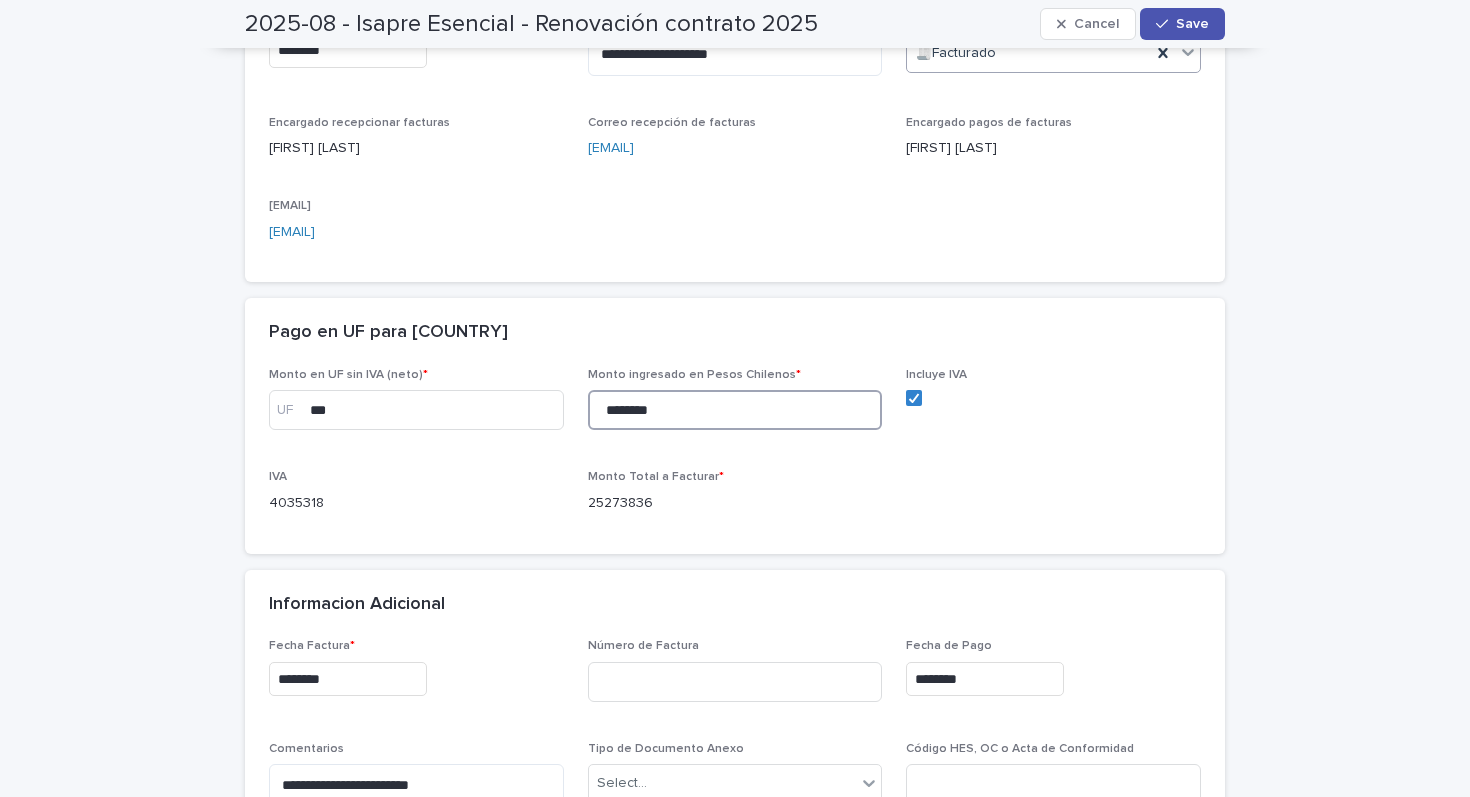 click on "********" at bounding box center [735, 410] 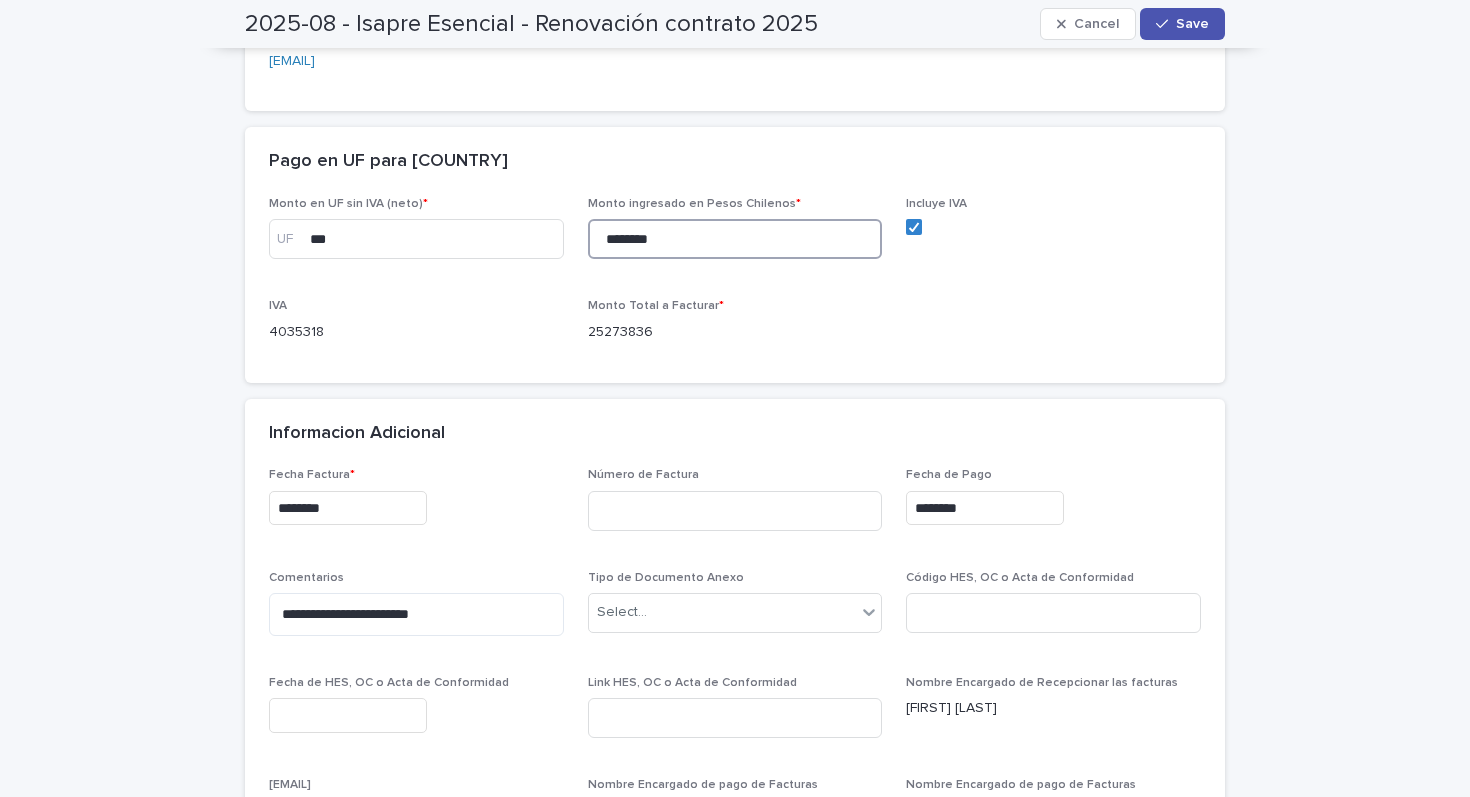 scroll, scrollTop: 602, scrollLeft: 0, axis: vertical 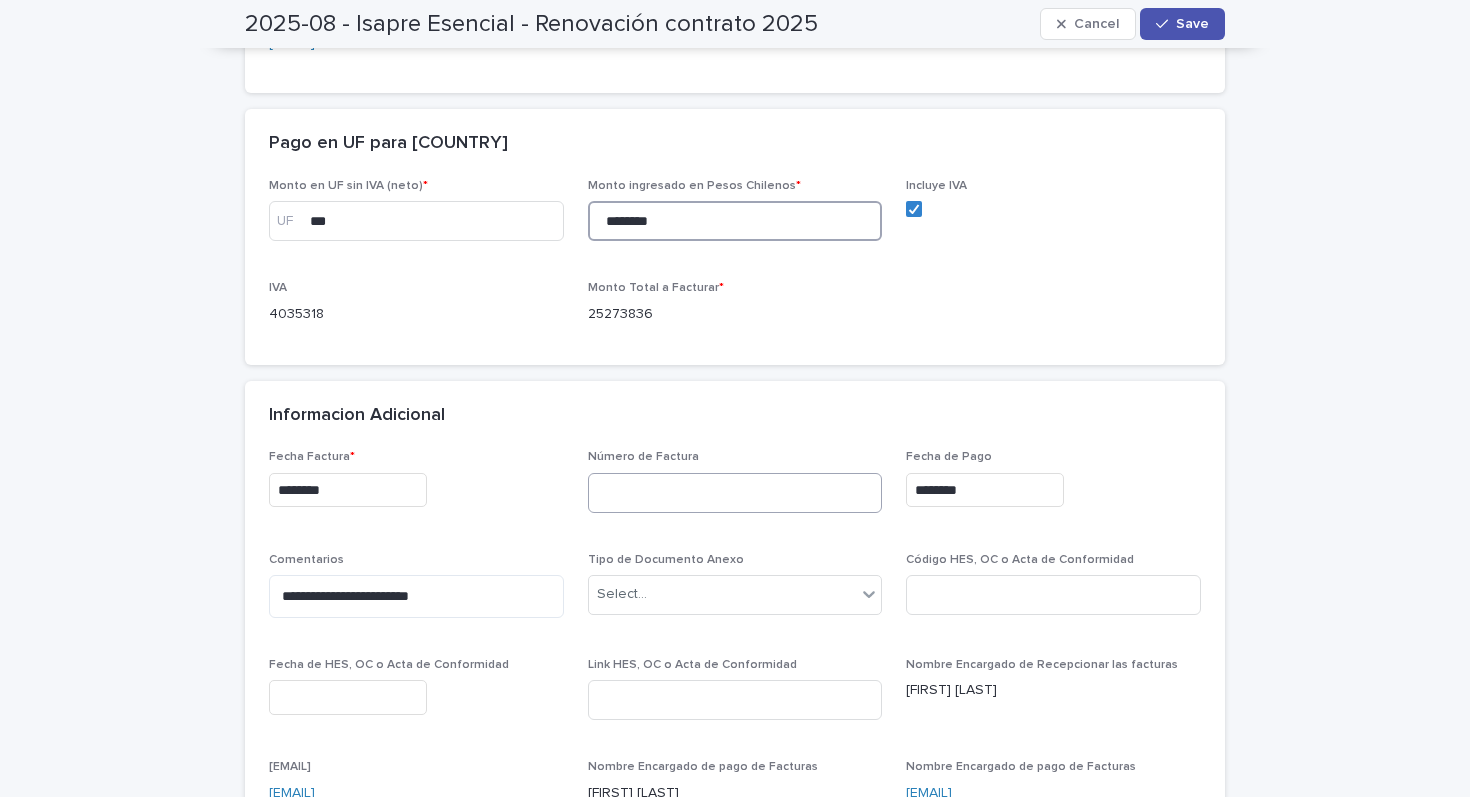 type on "********" 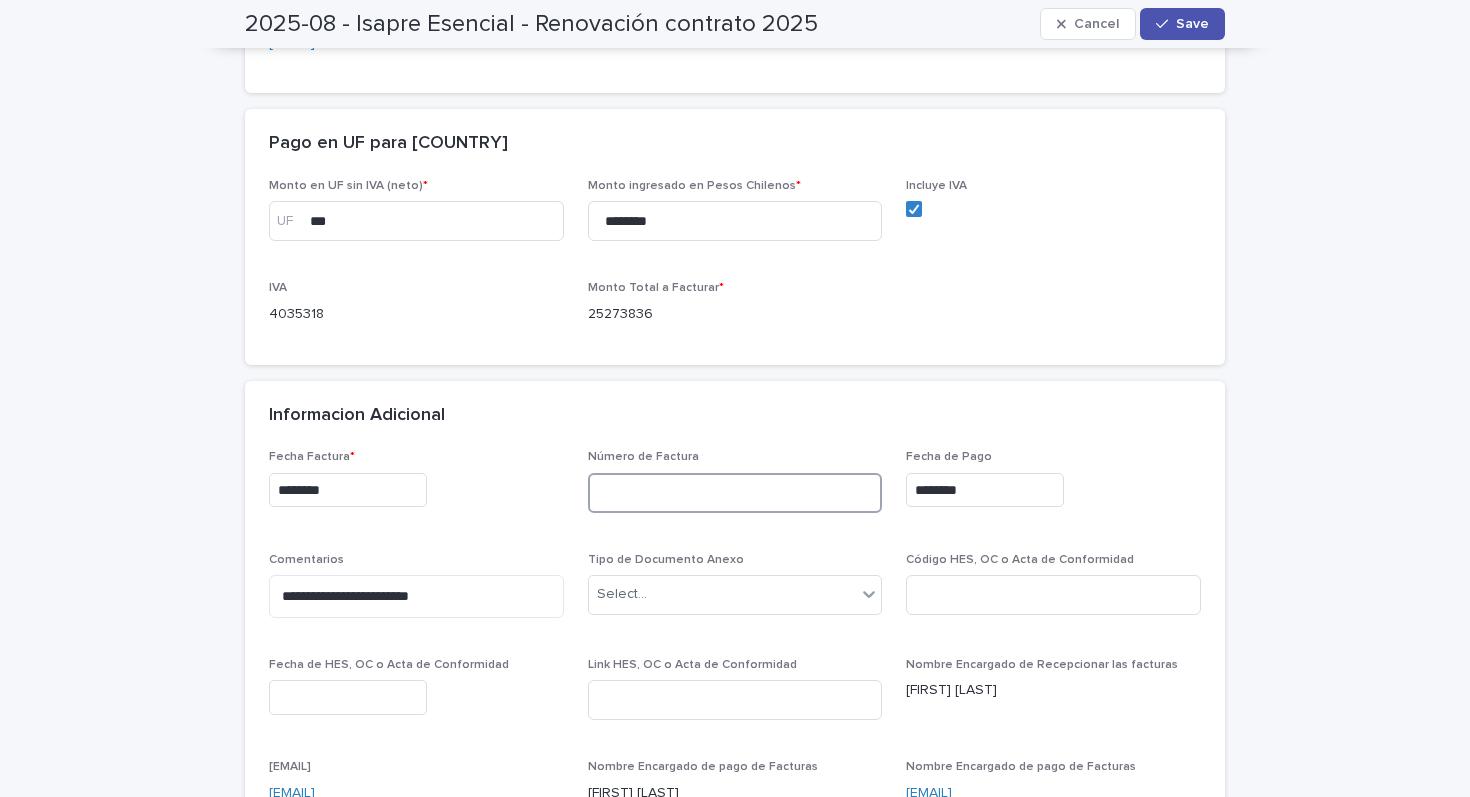 click at bounding box center [735, 493] 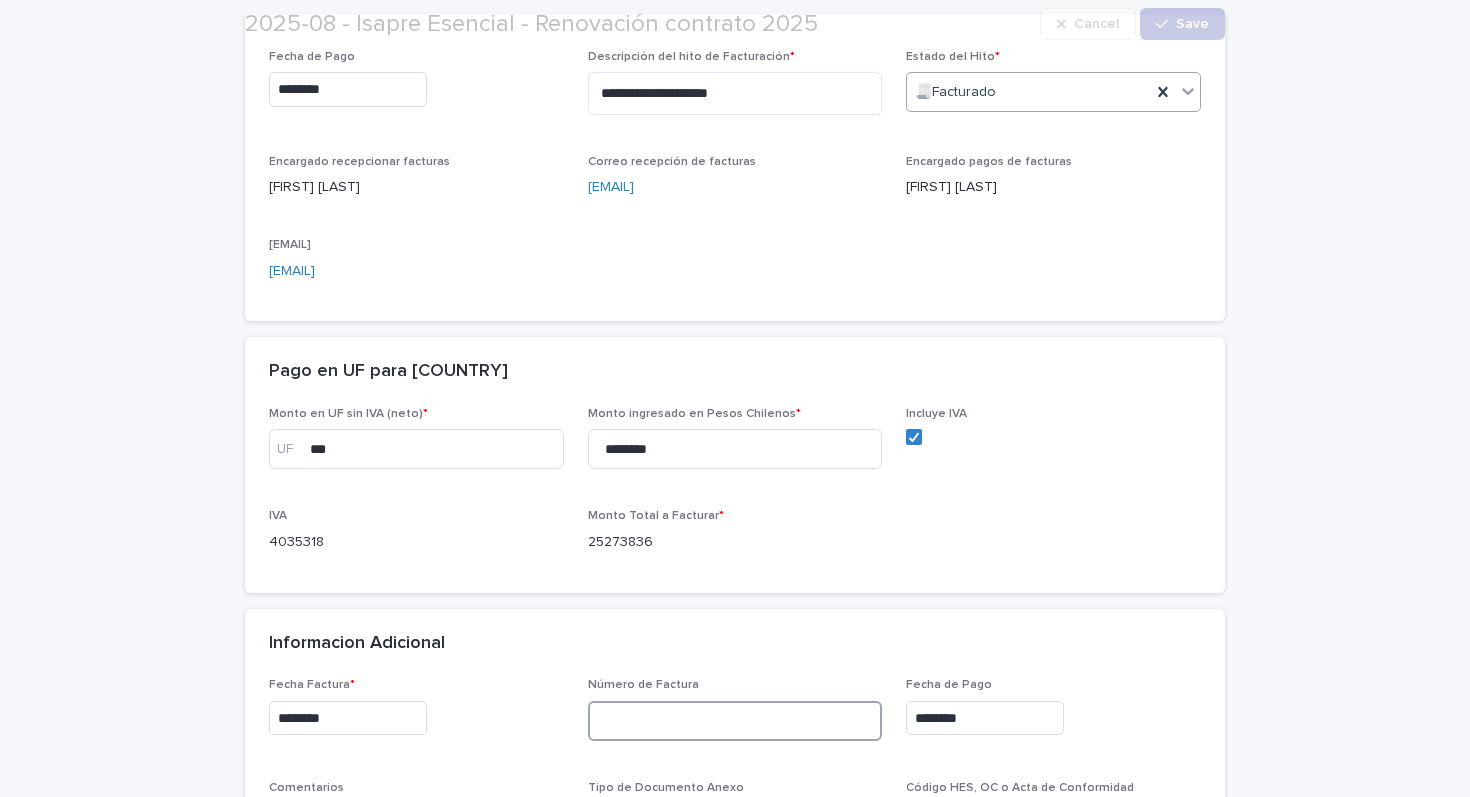 scroll, scrollTop: 821, scrollLeft: 0, axis: vertical 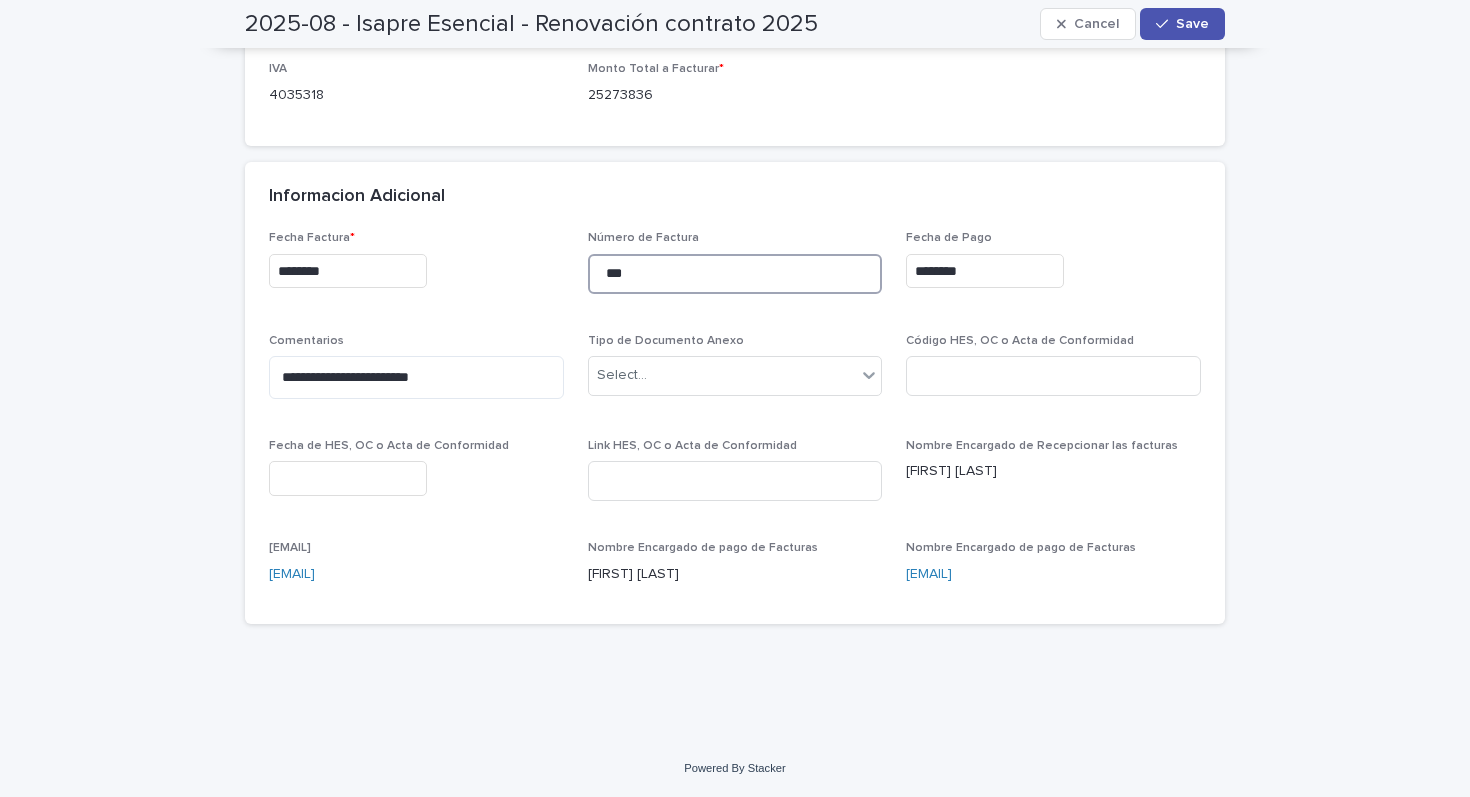 type on "***" 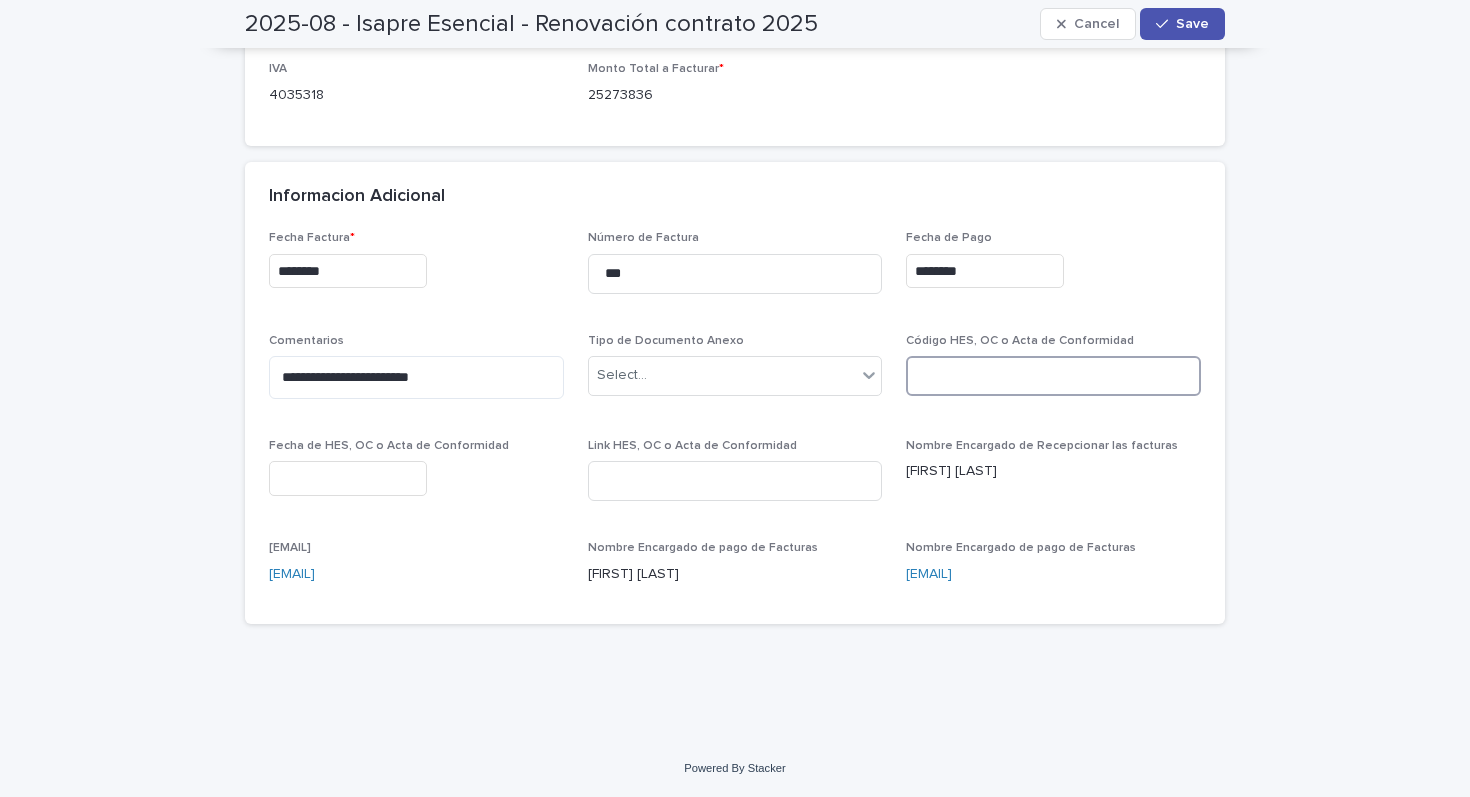 click at bounding box center [1053, 376] 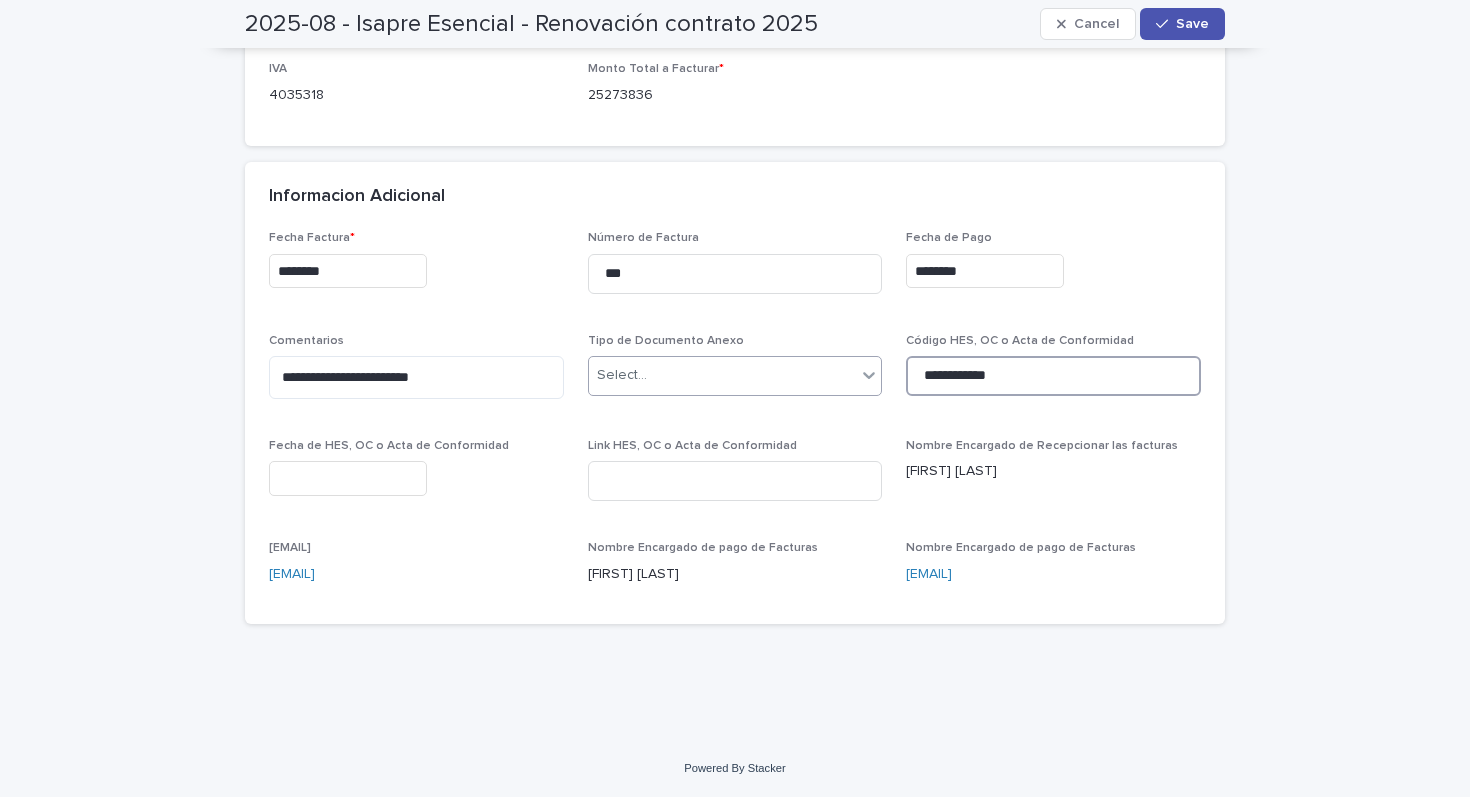 type on "**********" 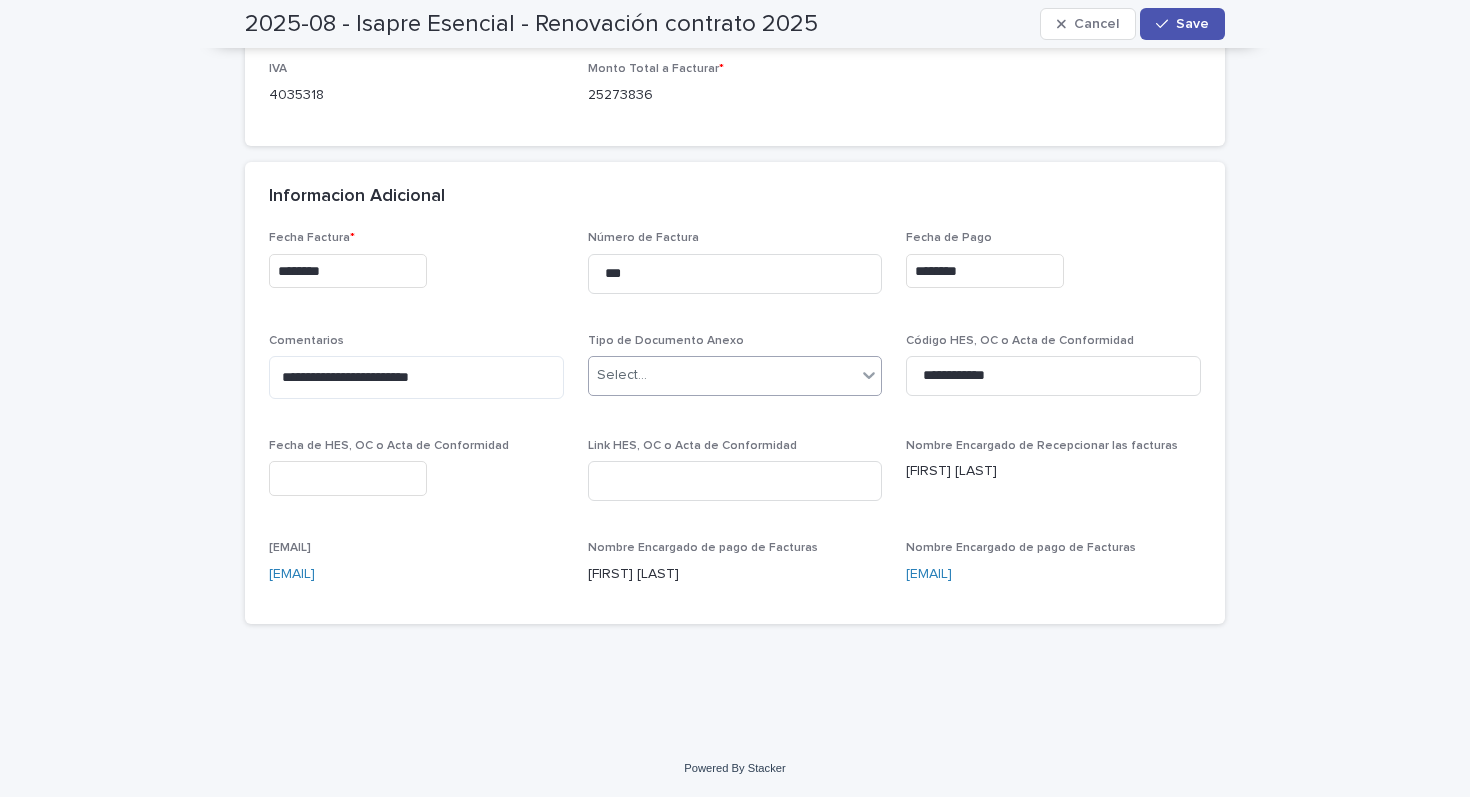 click 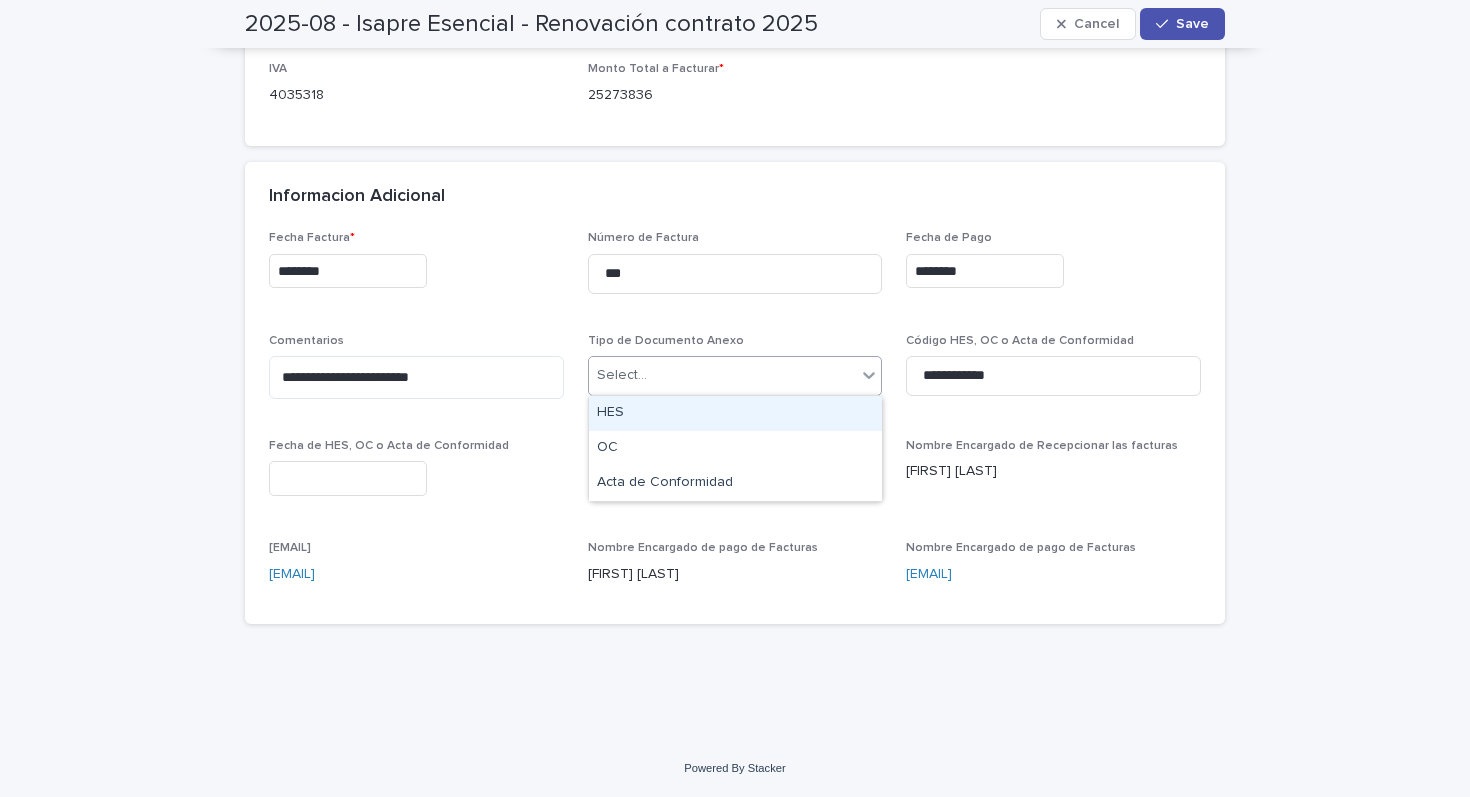 click on "HES" at bounding box center (735, 413) 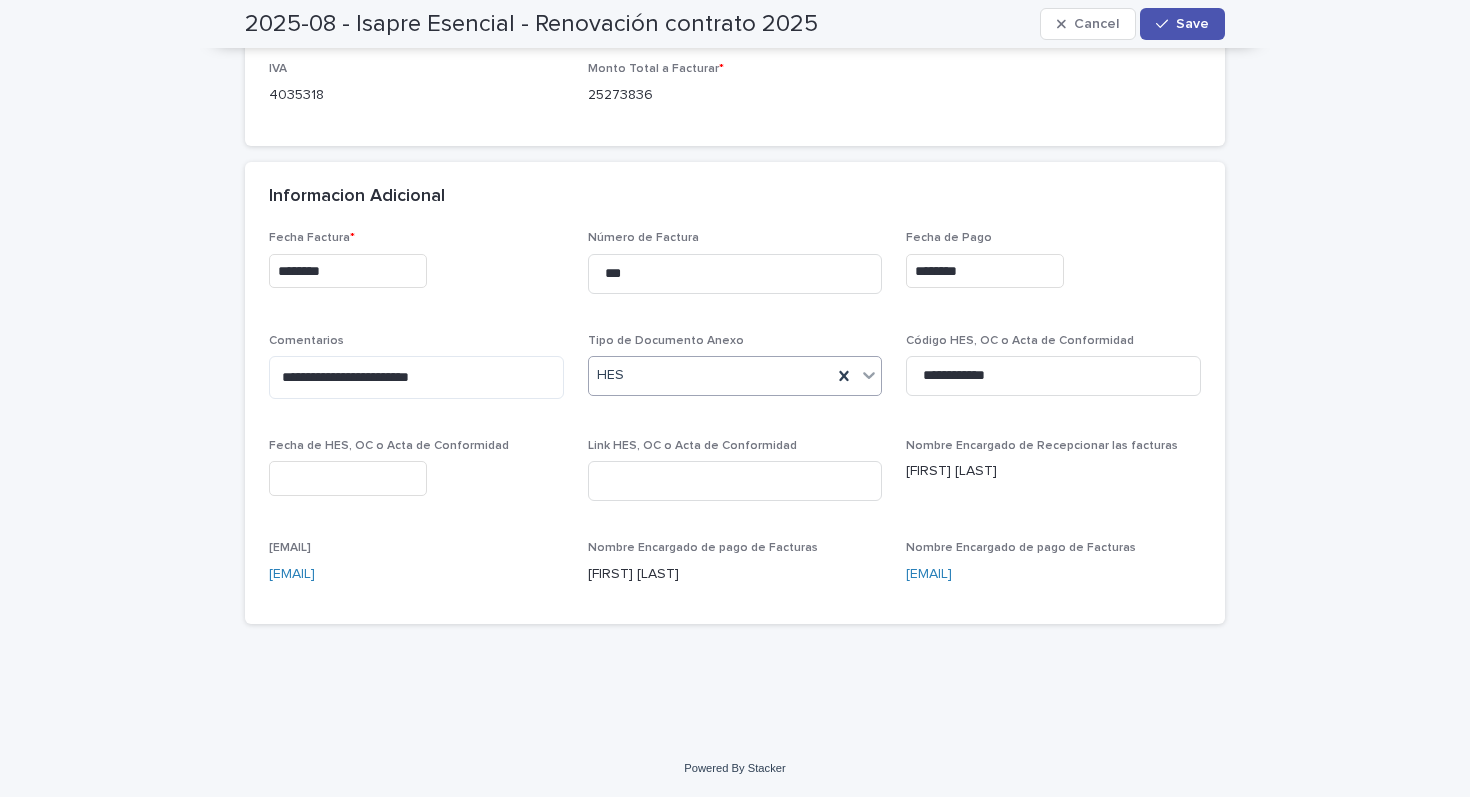 click at bounding box center (348, 478) 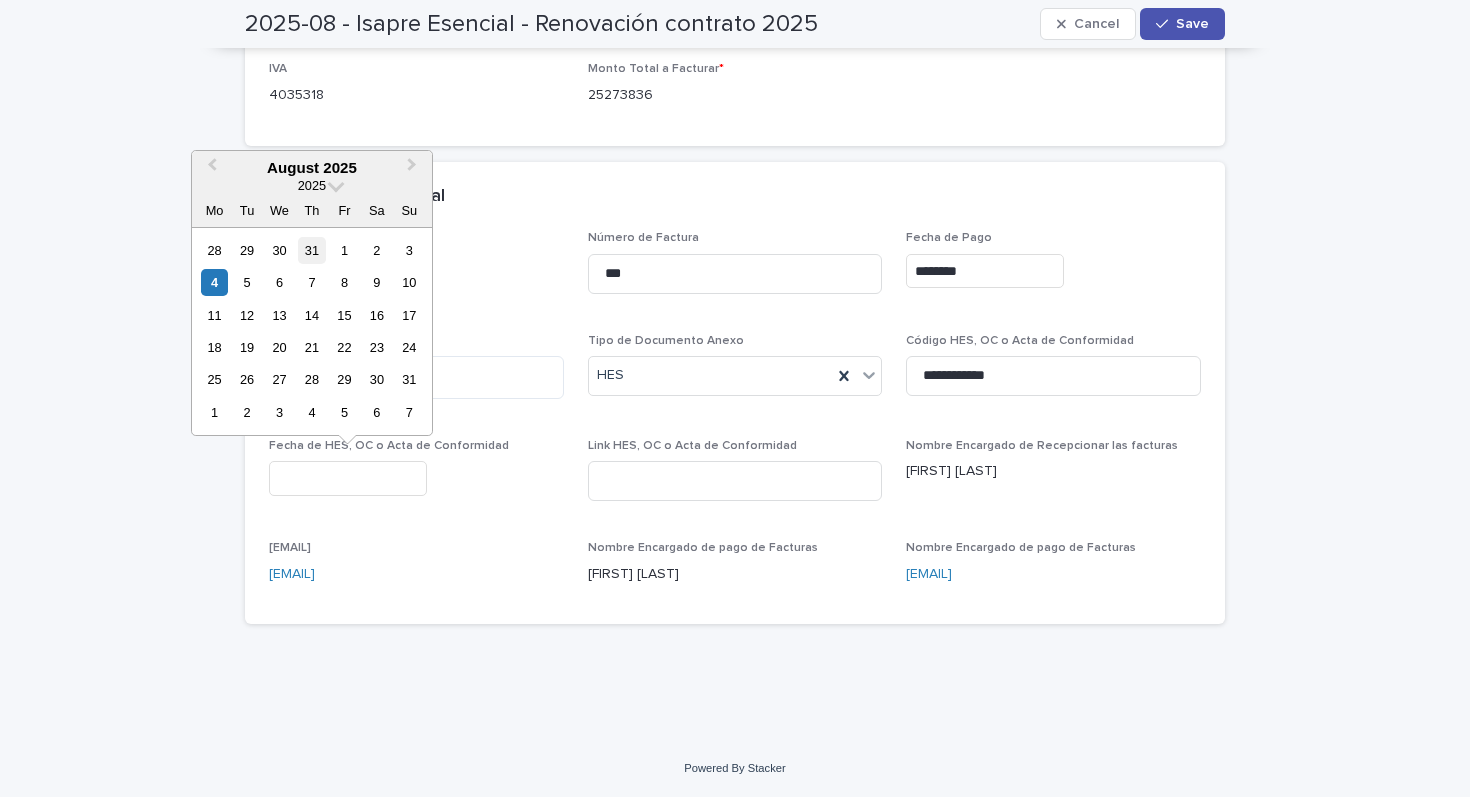 click on "31" at bounding box center [311, 250] 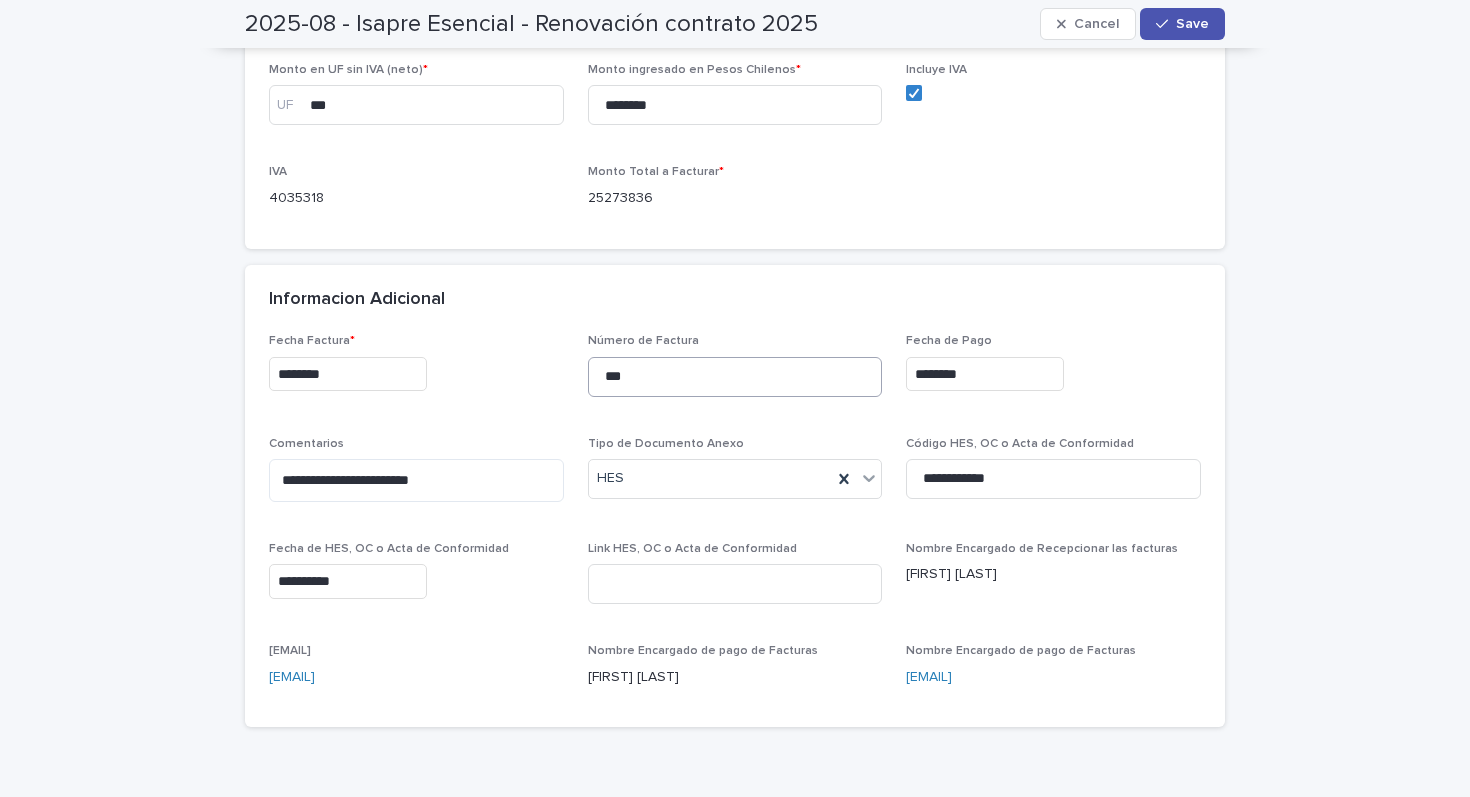 scroll, scrollTop: 708, scrollLeft: 0, axis: vertical 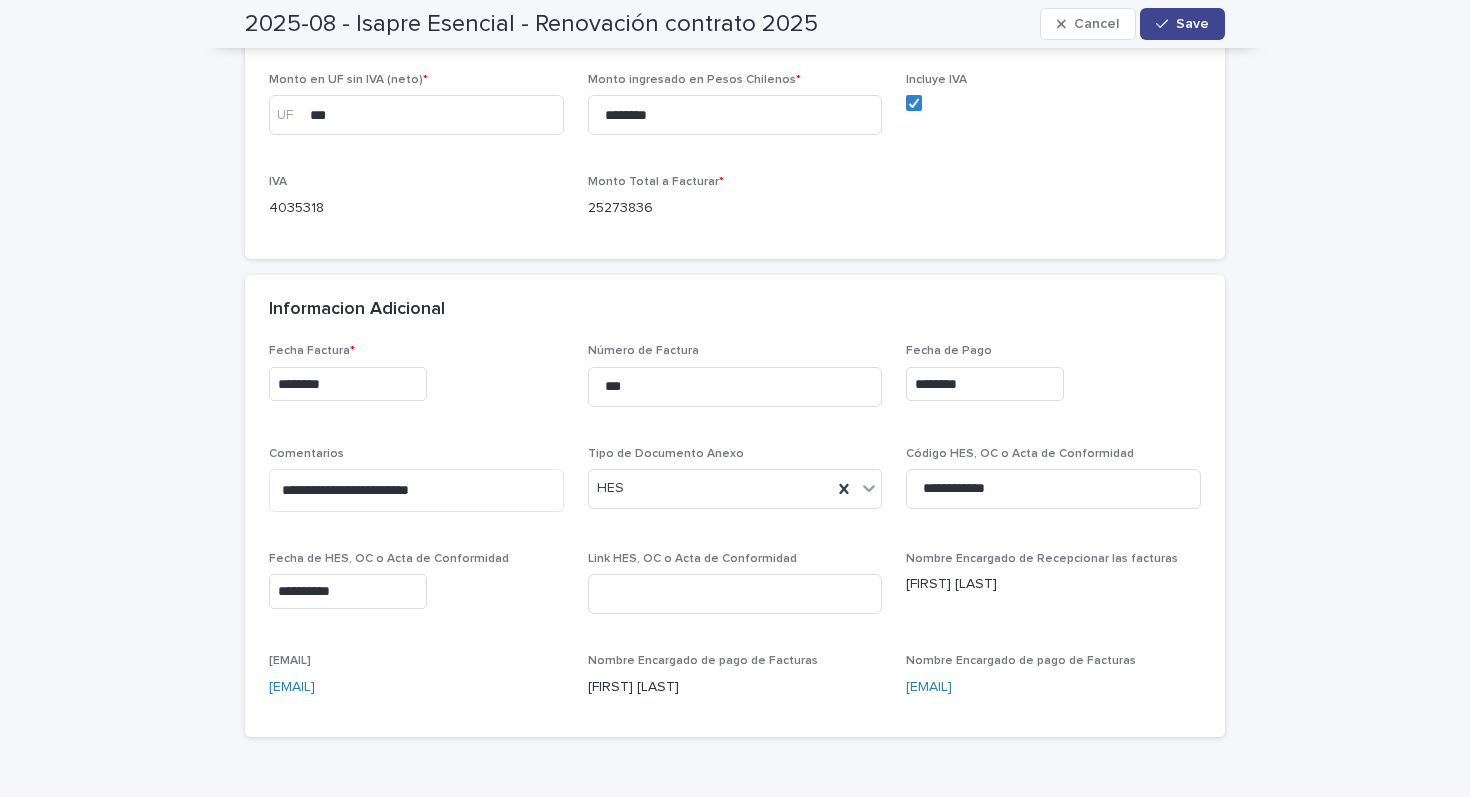 click on "Save" at bounding box center [1192, 24] 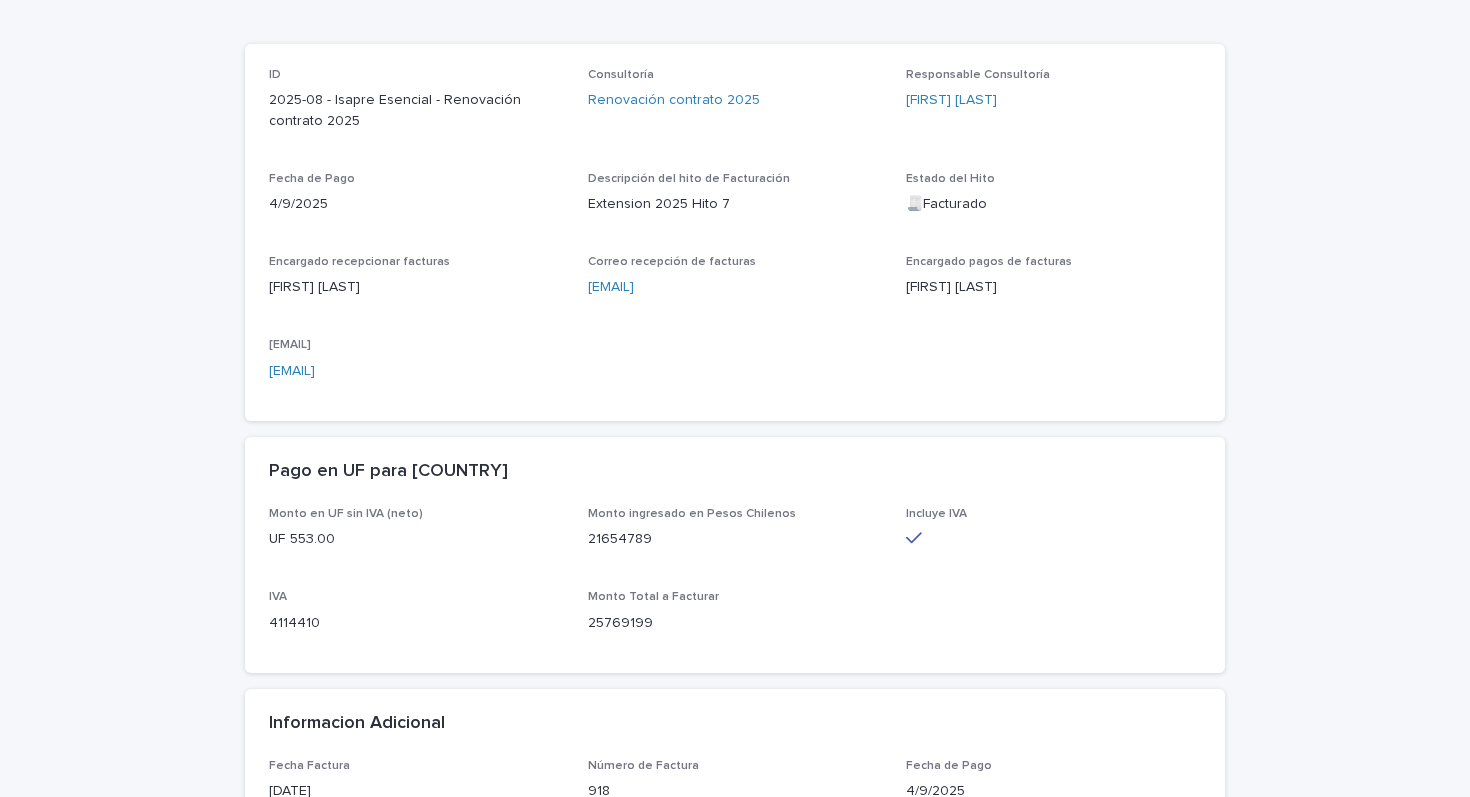 scroll, scrollTop: 214, scrollLeft: 0, axis: vertical 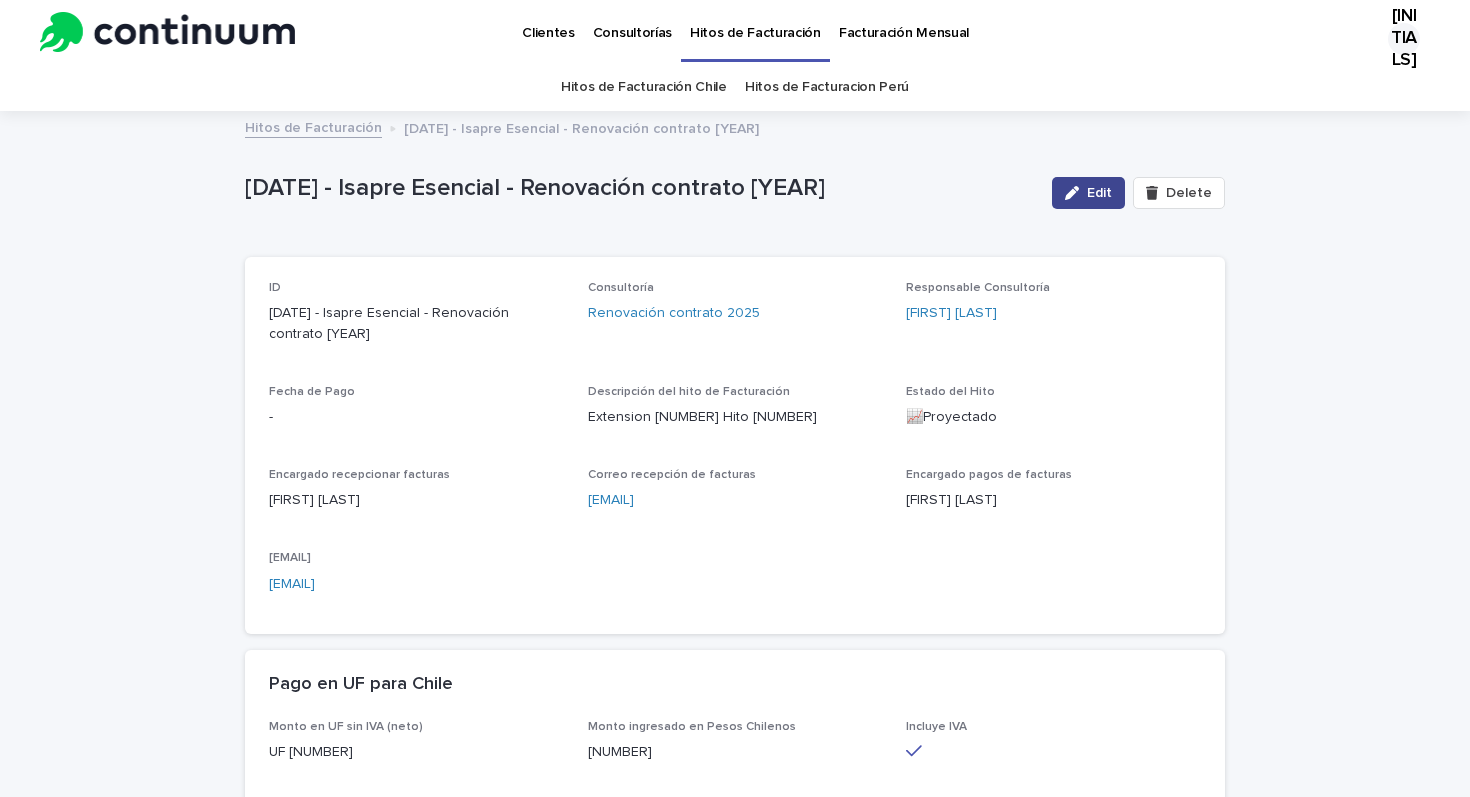 click on "Edit" at bounding box center (1099, 193) 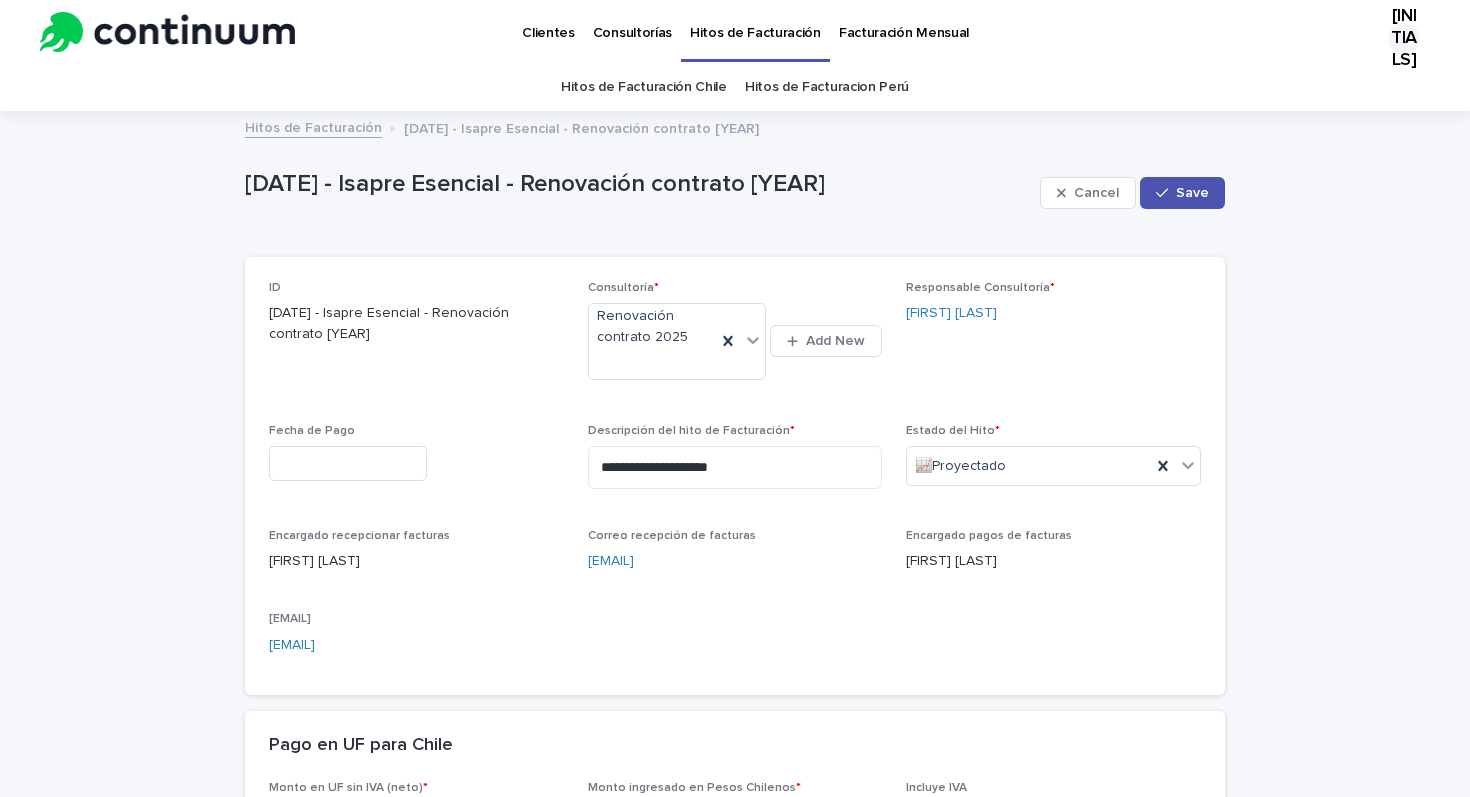 click at bounding box center (348, 463) 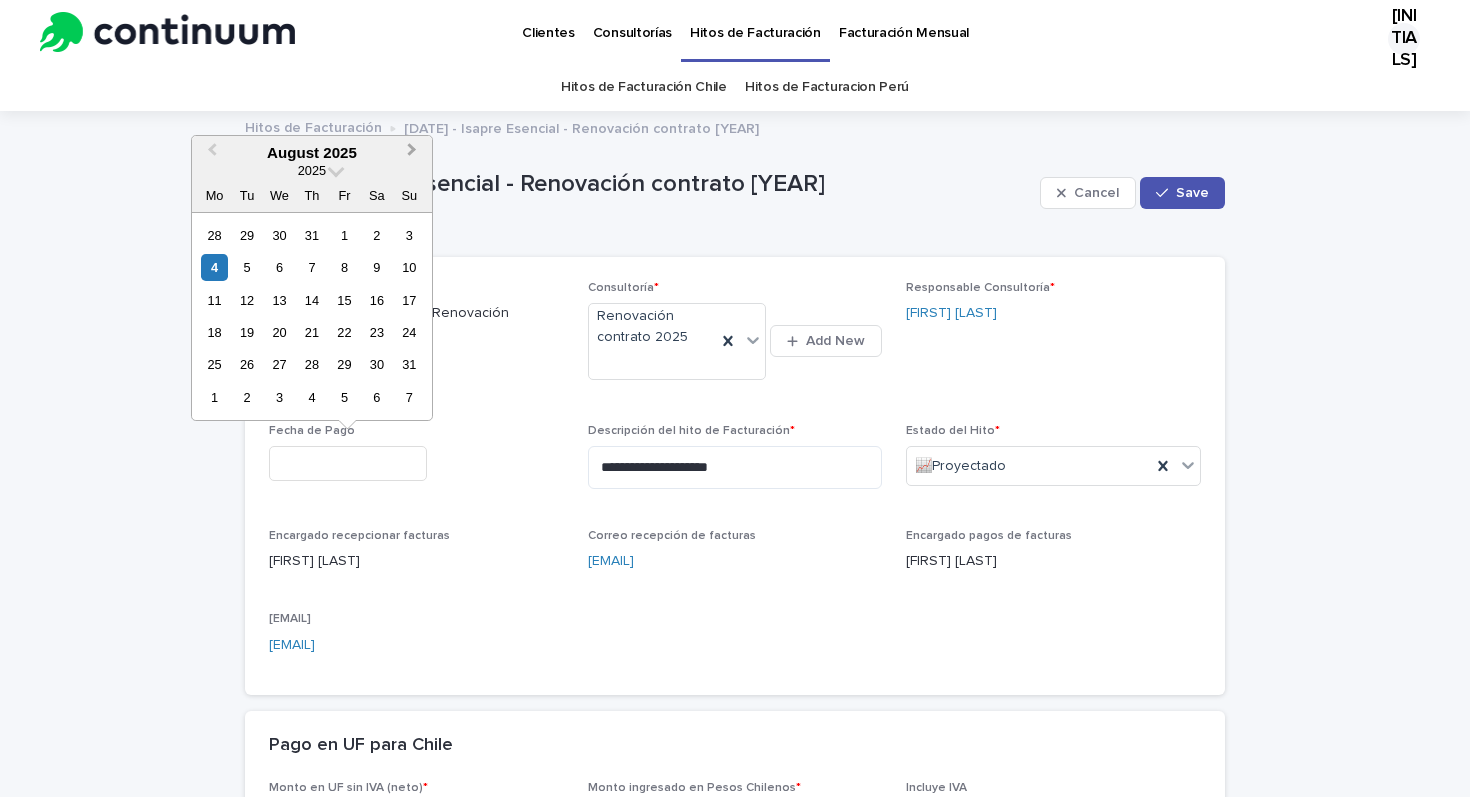 click on "Next Month" at bounding box center (412, 152) 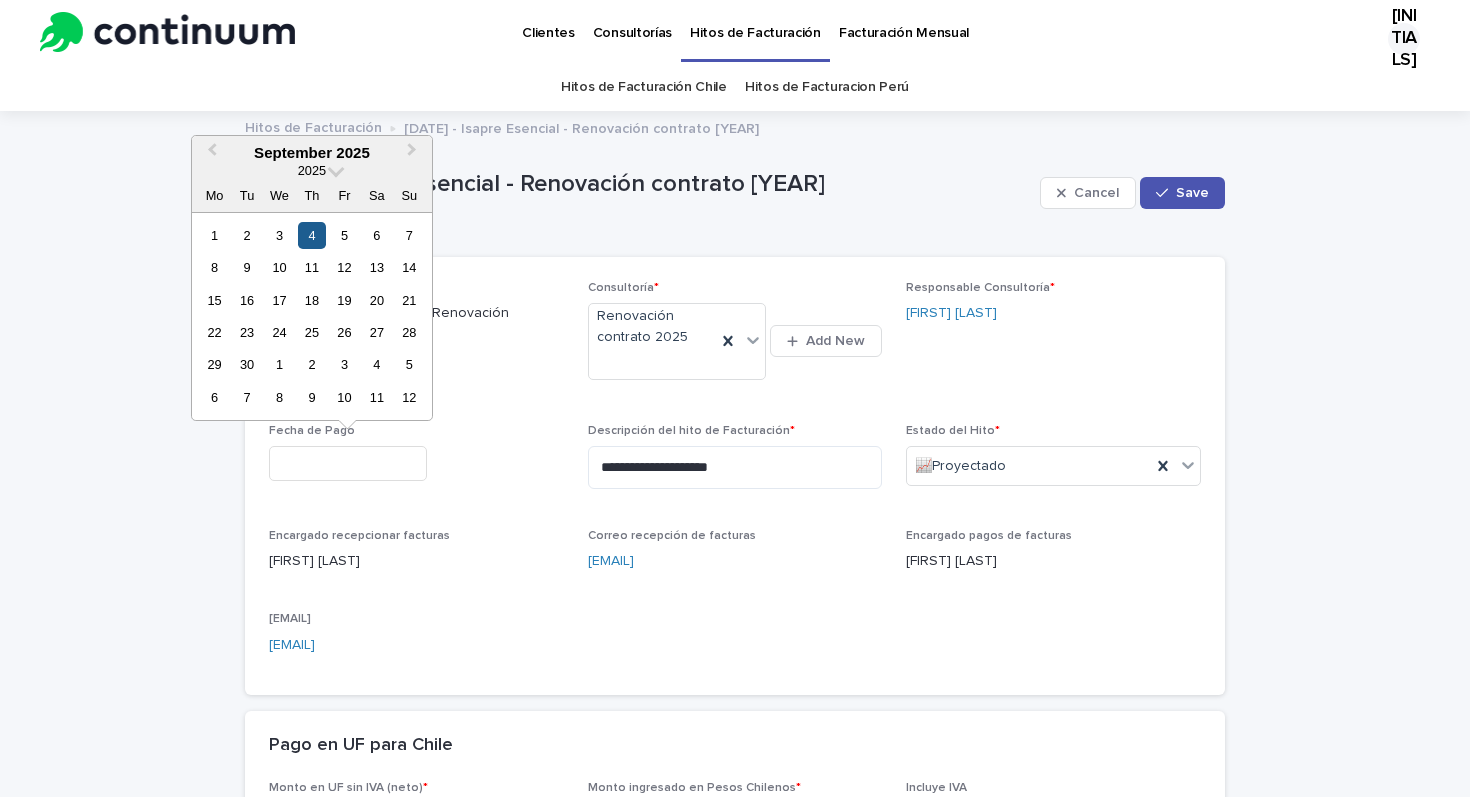 click on "4" at bounding box center [311, 235] 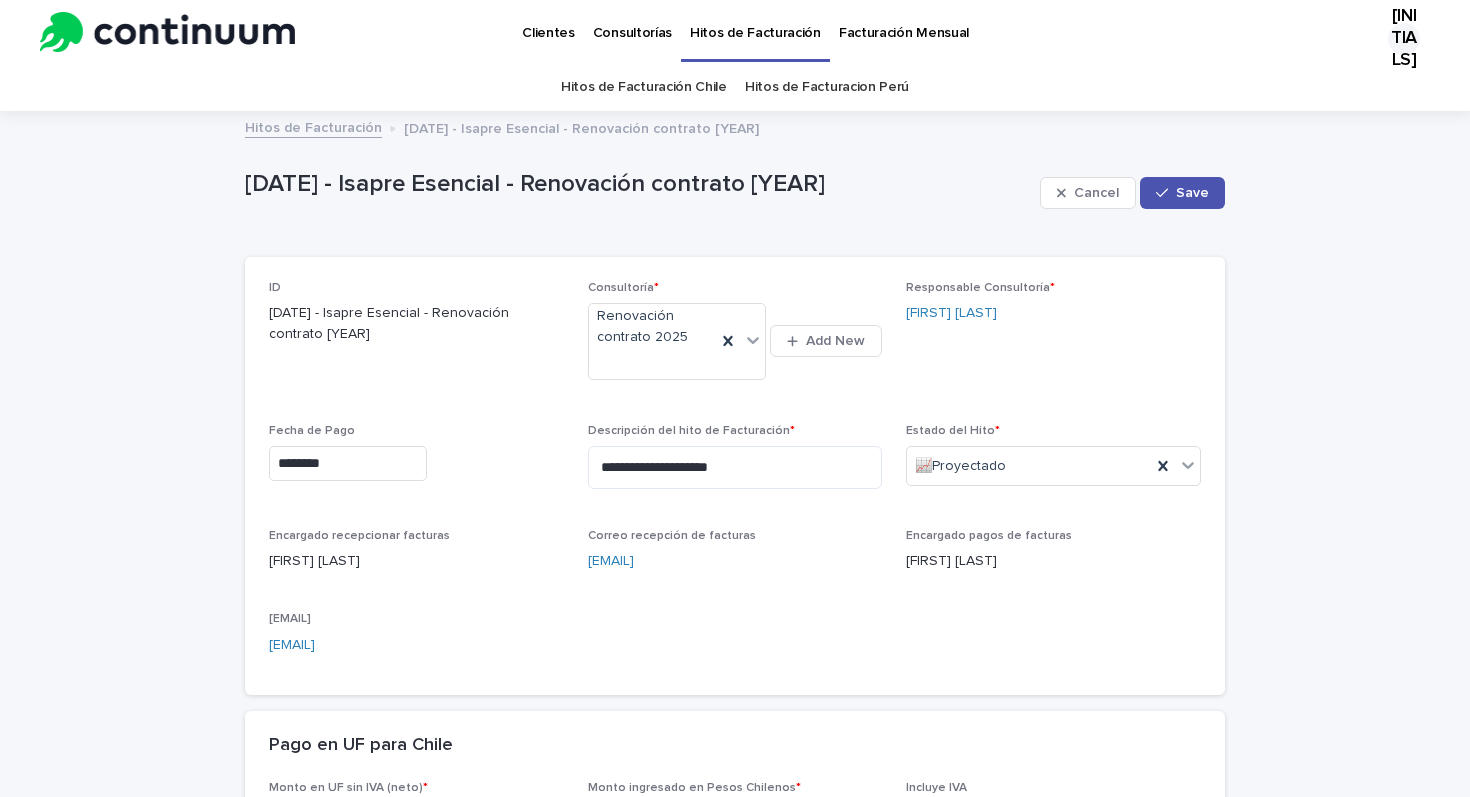 type on "********" 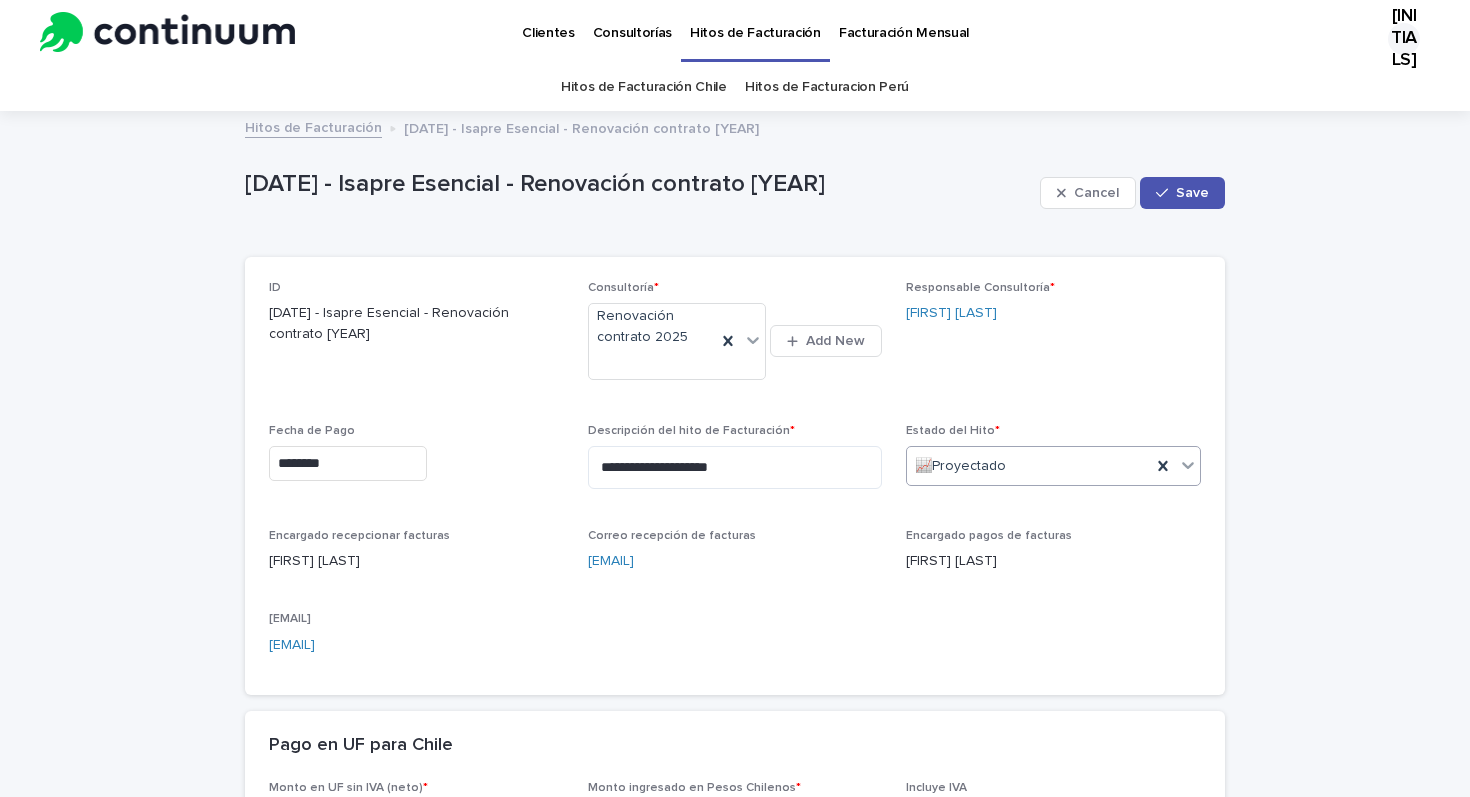 click on "📈Proyectado" at bounding box center (1029, 466) 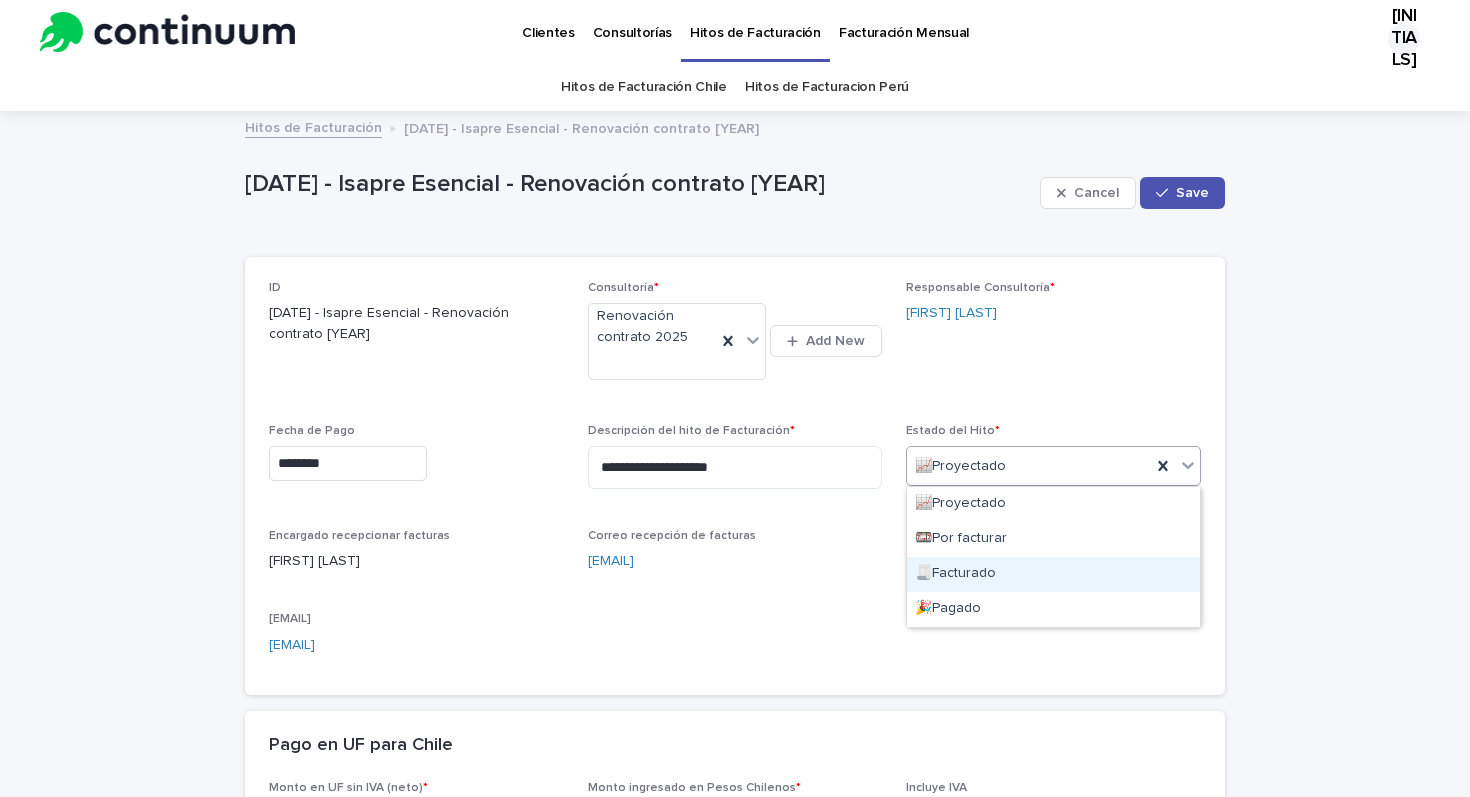 click on "🧾Facturado" at bounding box center (1053, 574) 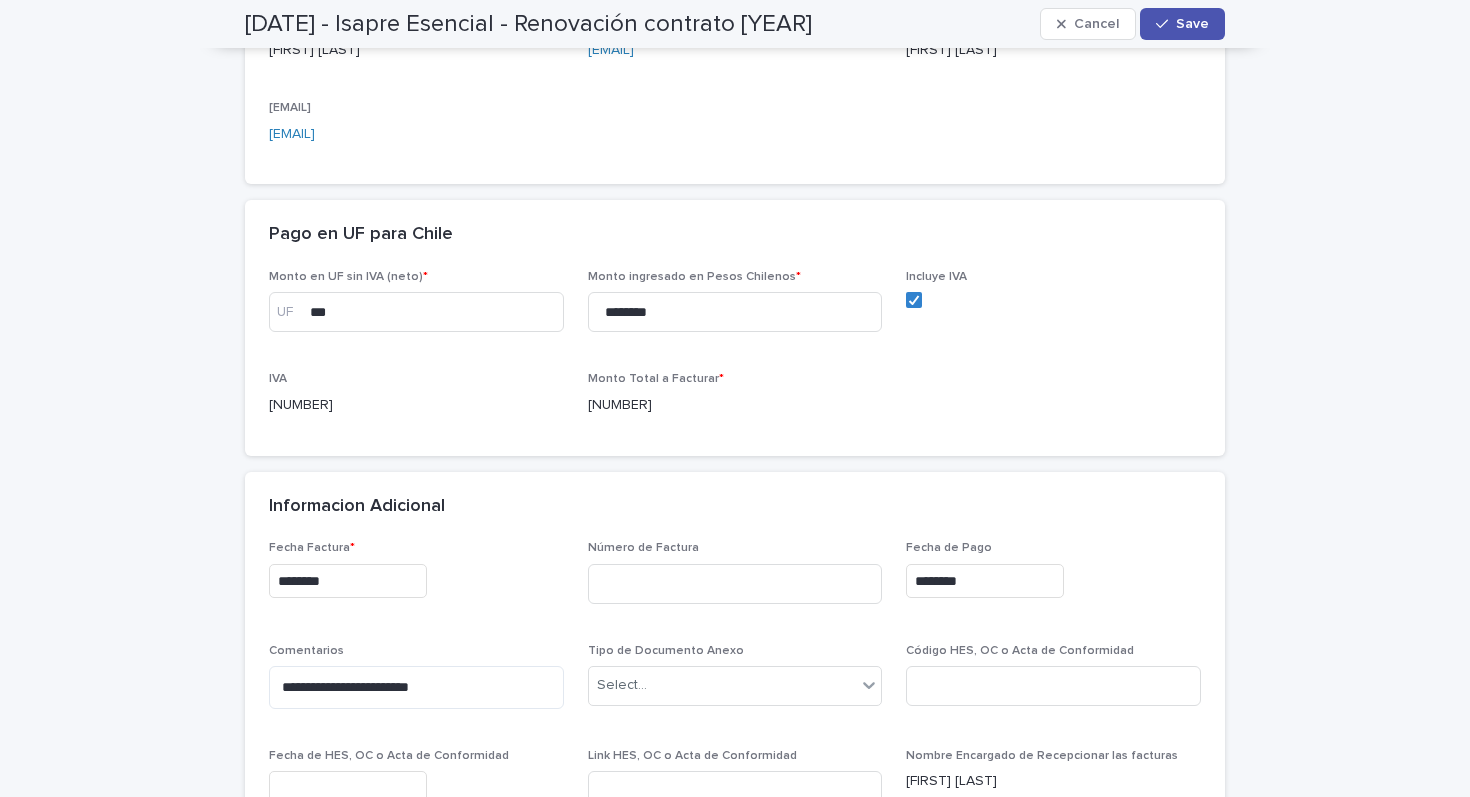 scroll, scrollTop: 520, scrollLeft: 0, axis: vertical 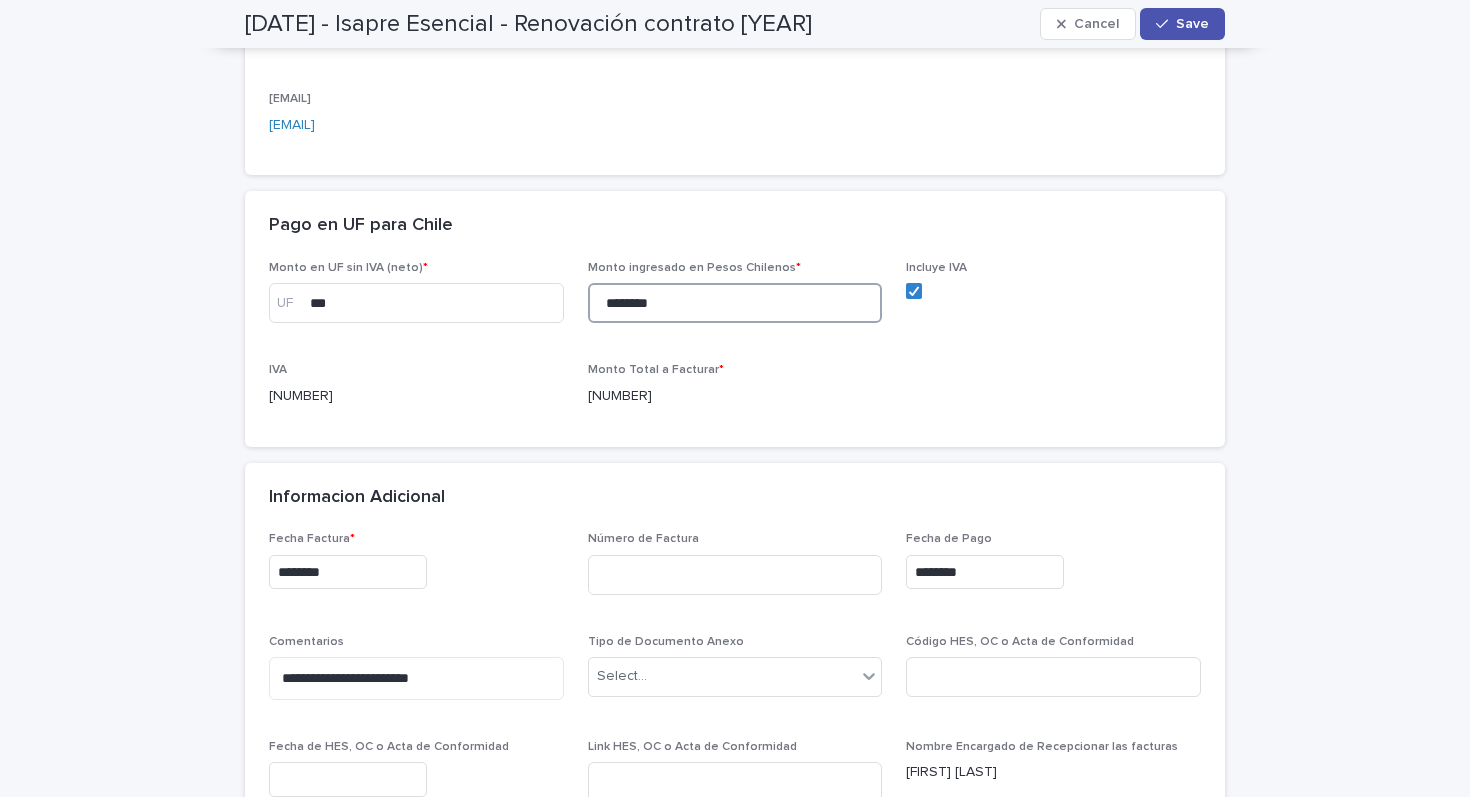 click on "********" at bounding box center (735, 303) 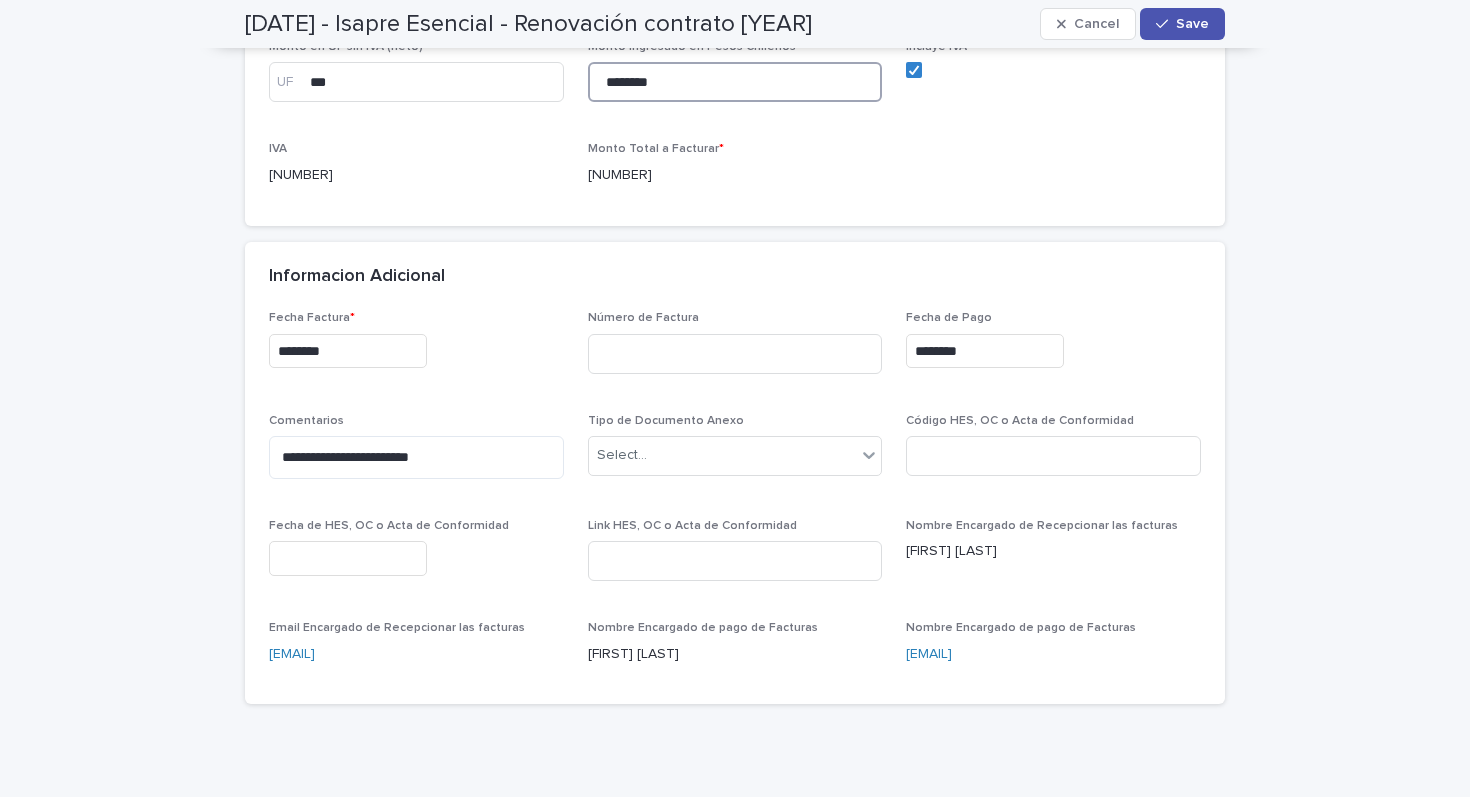 scroll, scrollTop: 744, scrollLeft: 0, axis: vertical 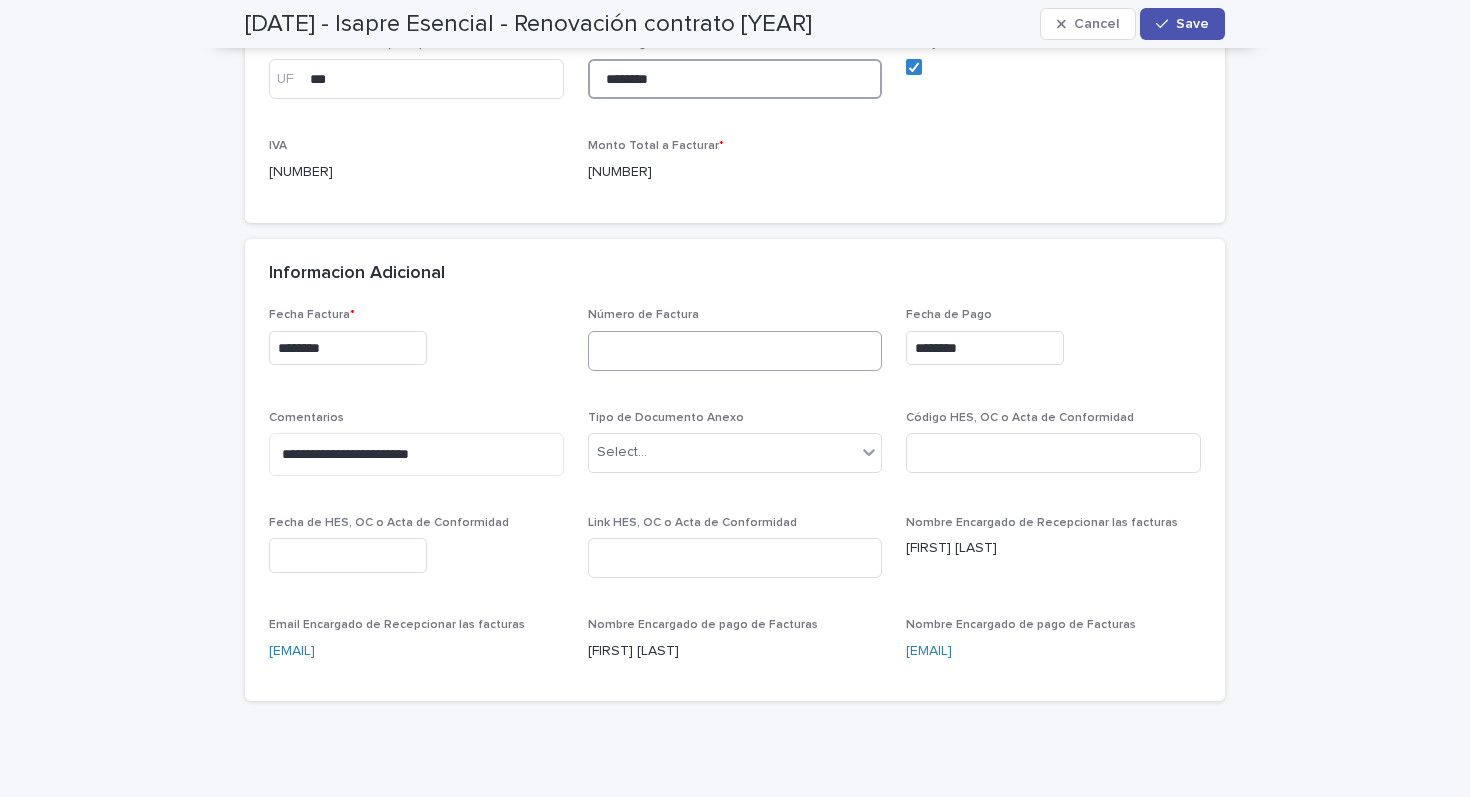 type on "********" 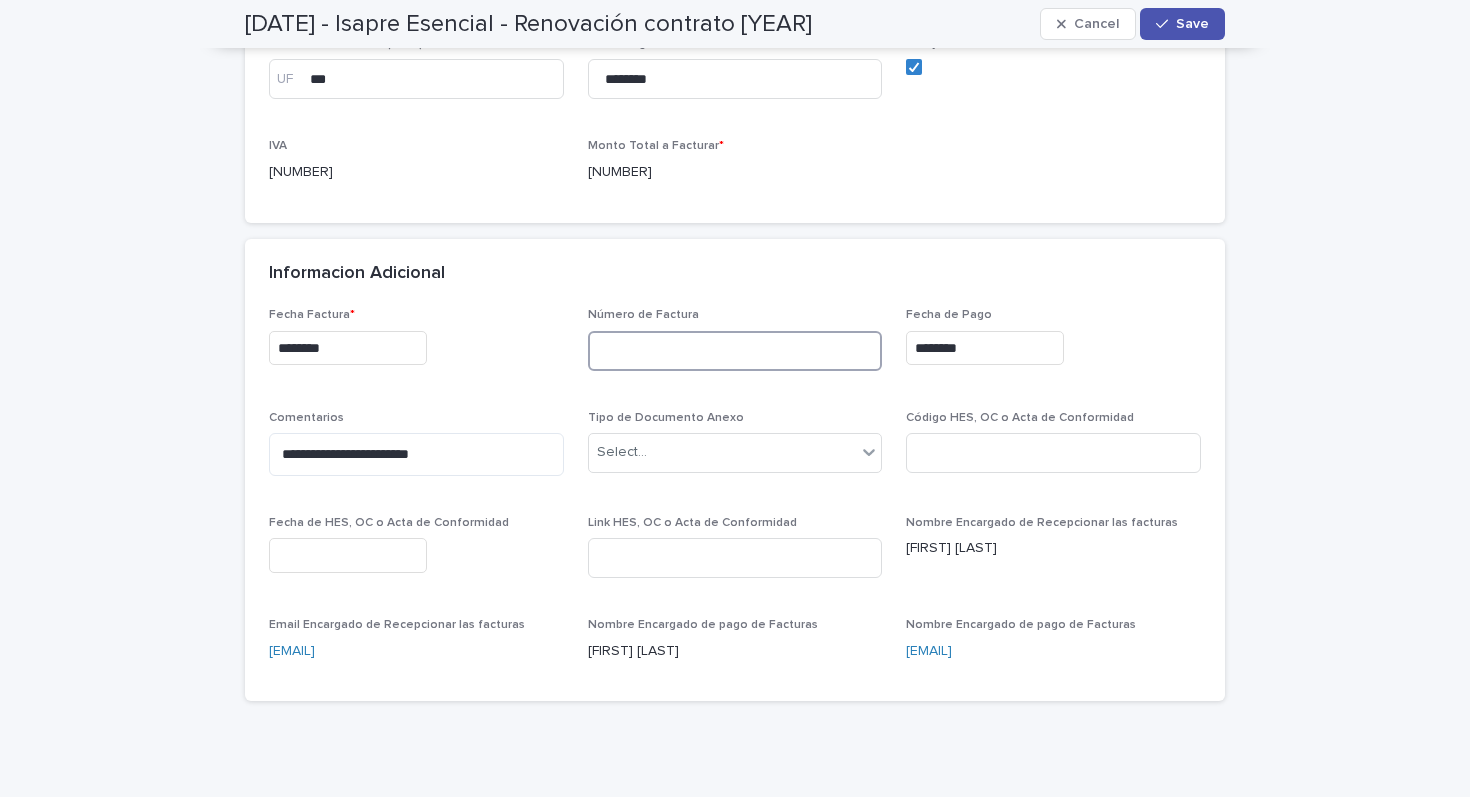click at bounding box center (735, 351) 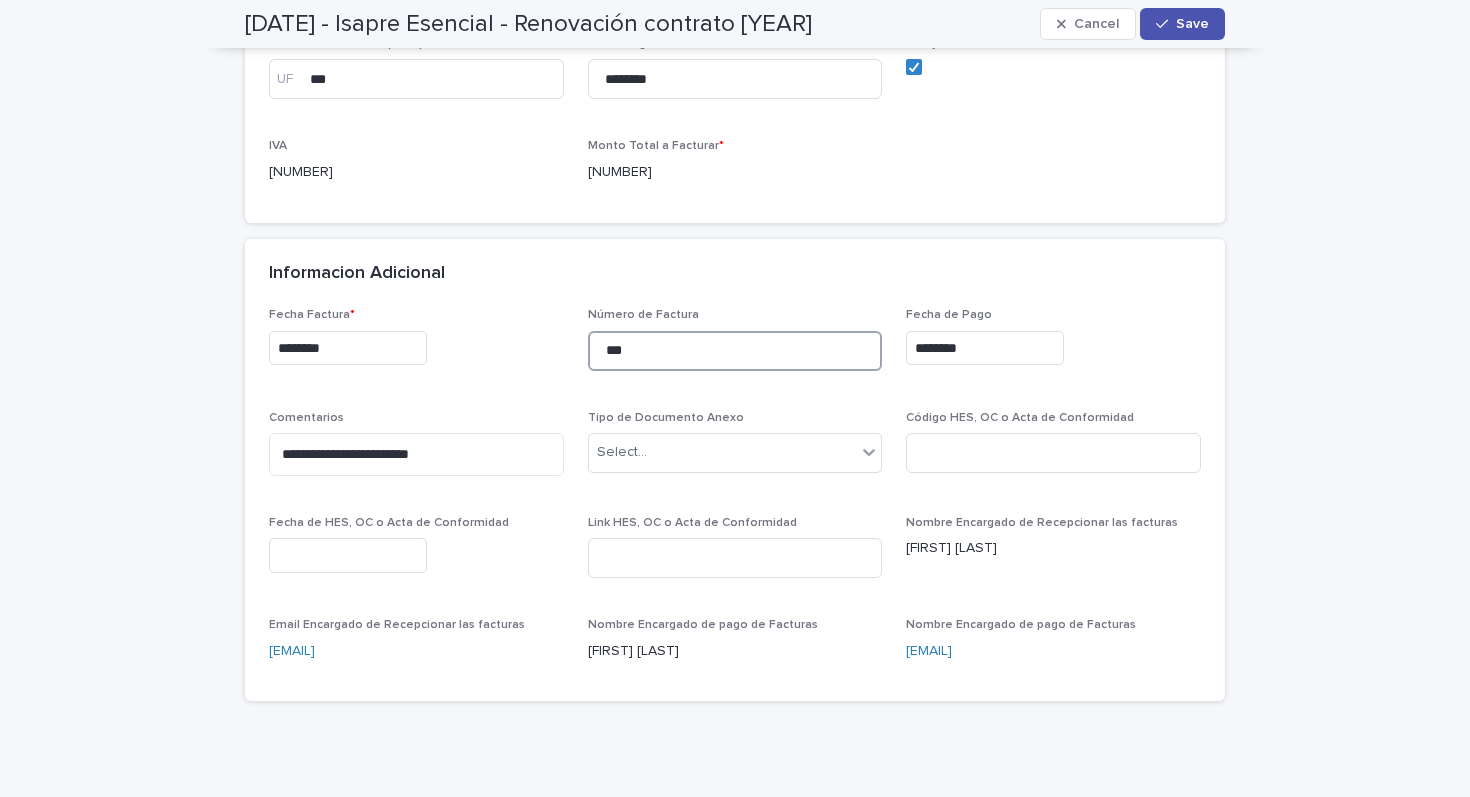 type on "***" 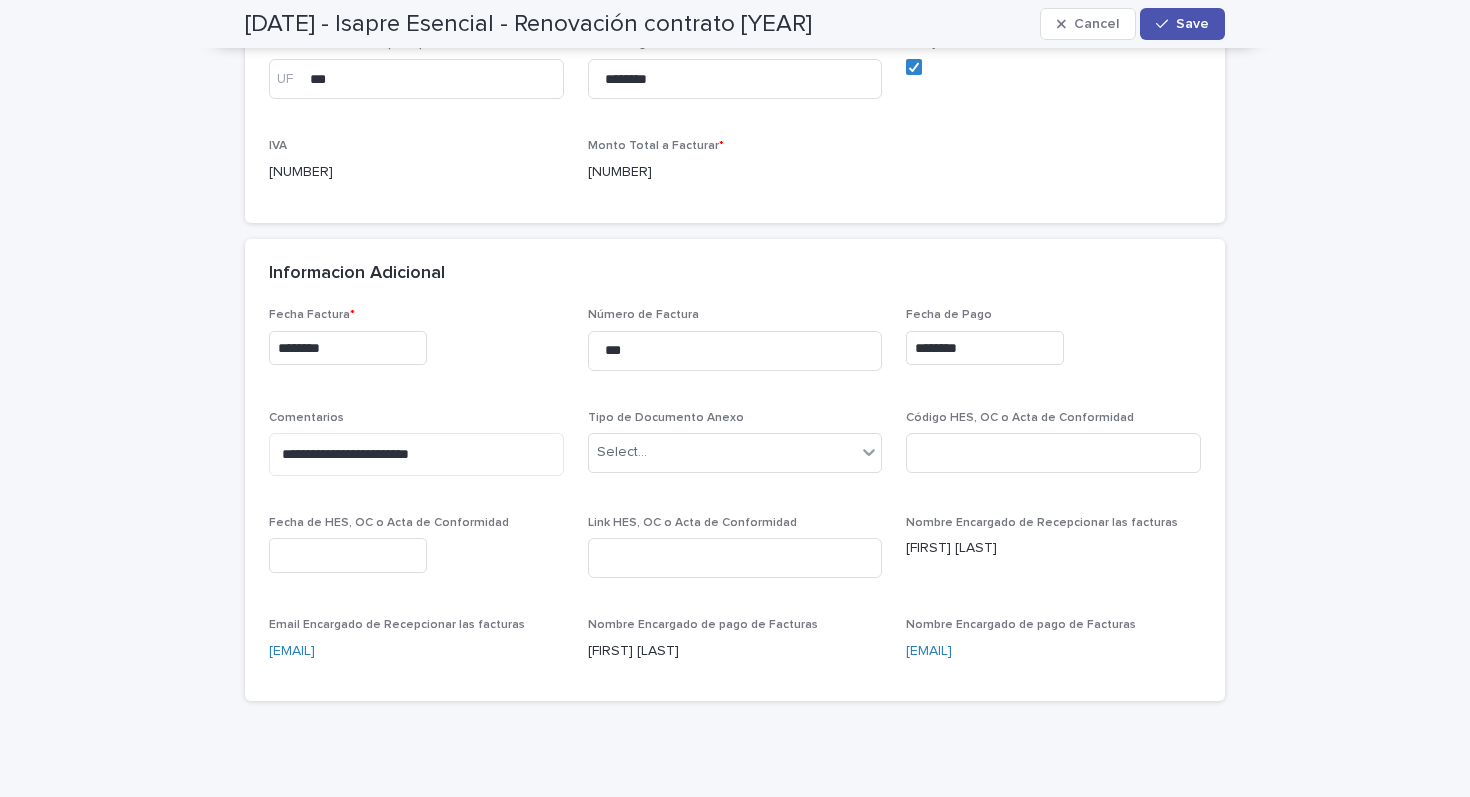 click on "********" at bounding box center (348, 348) 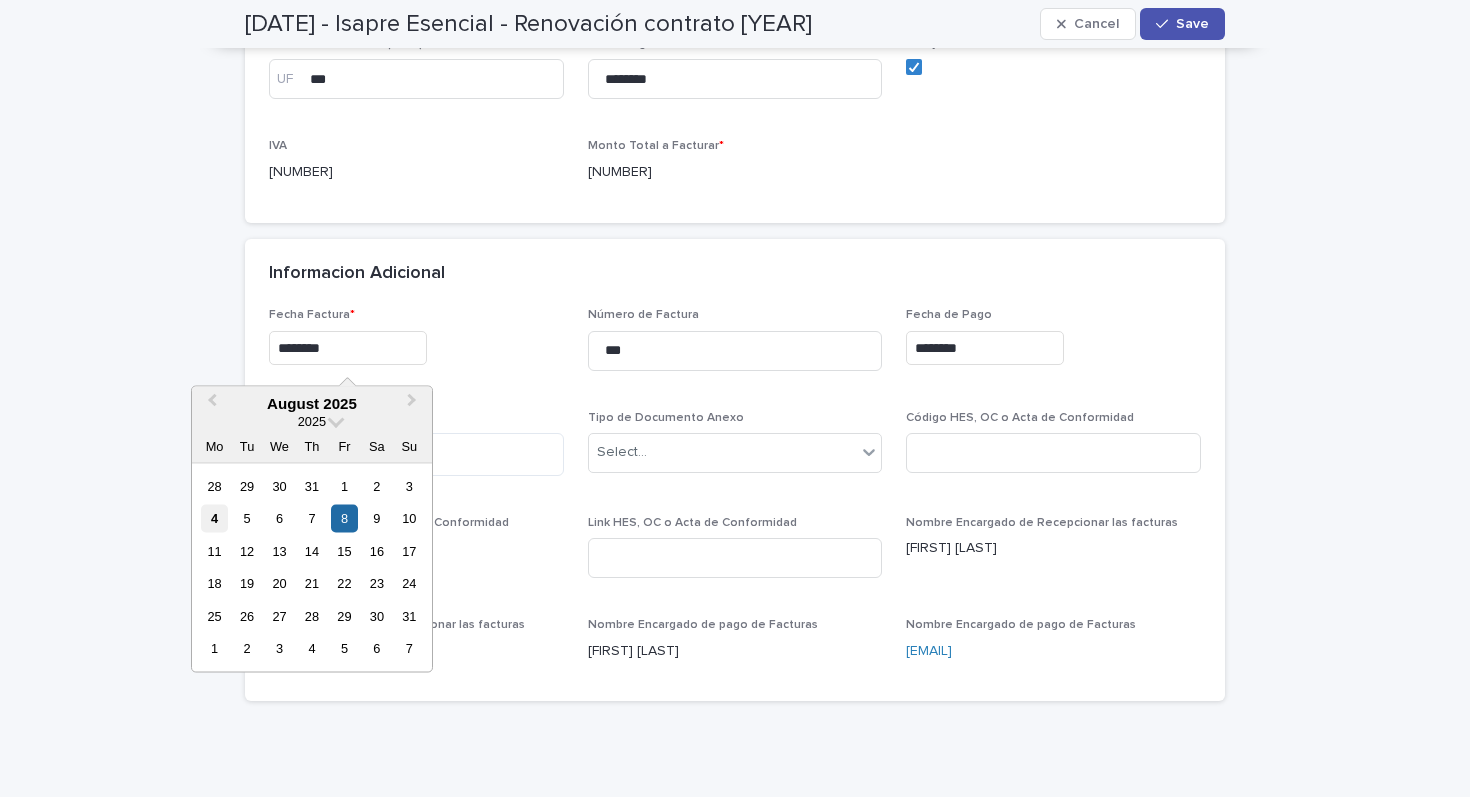 click on "4" at bounding box center [214, 518] 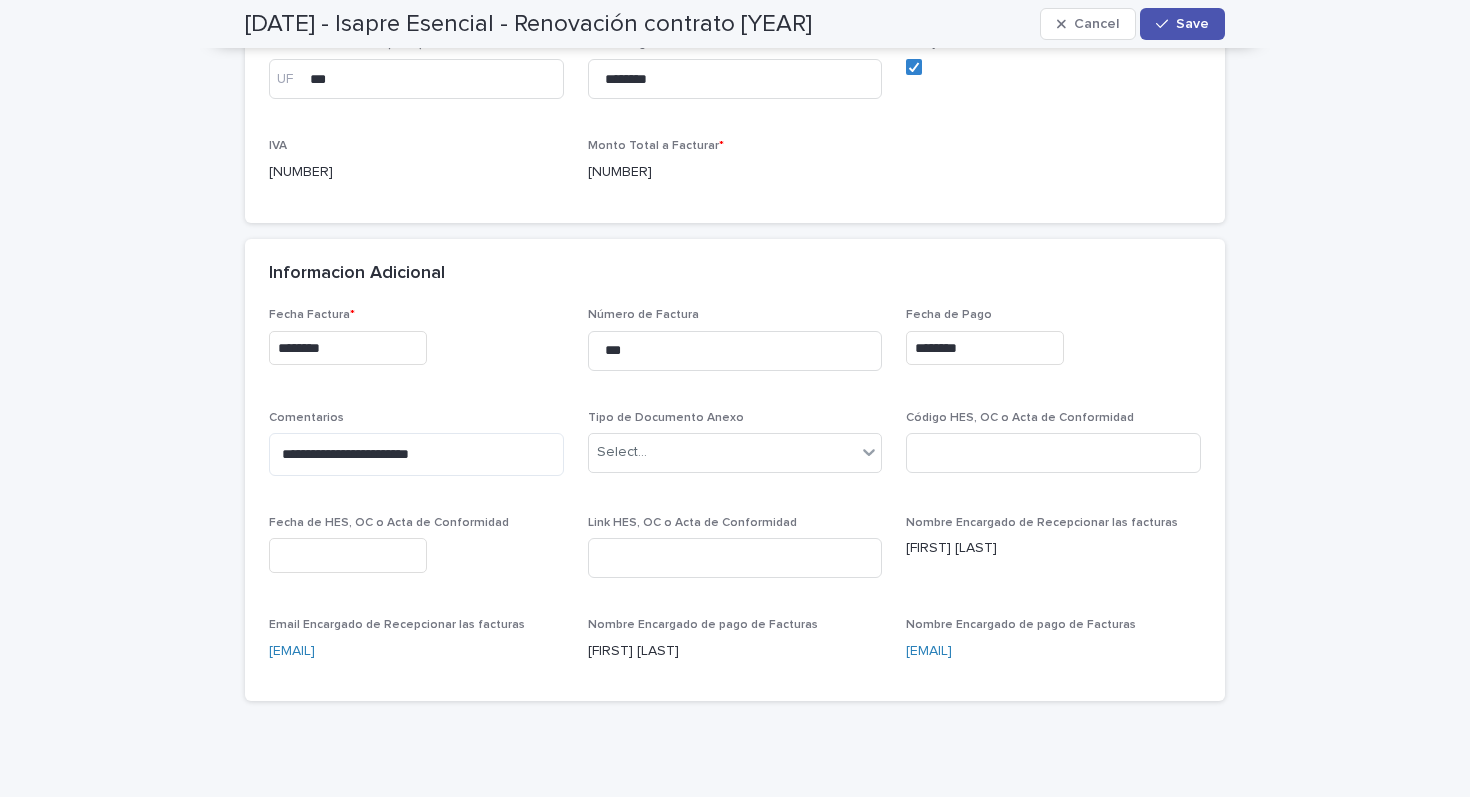 type on "********" 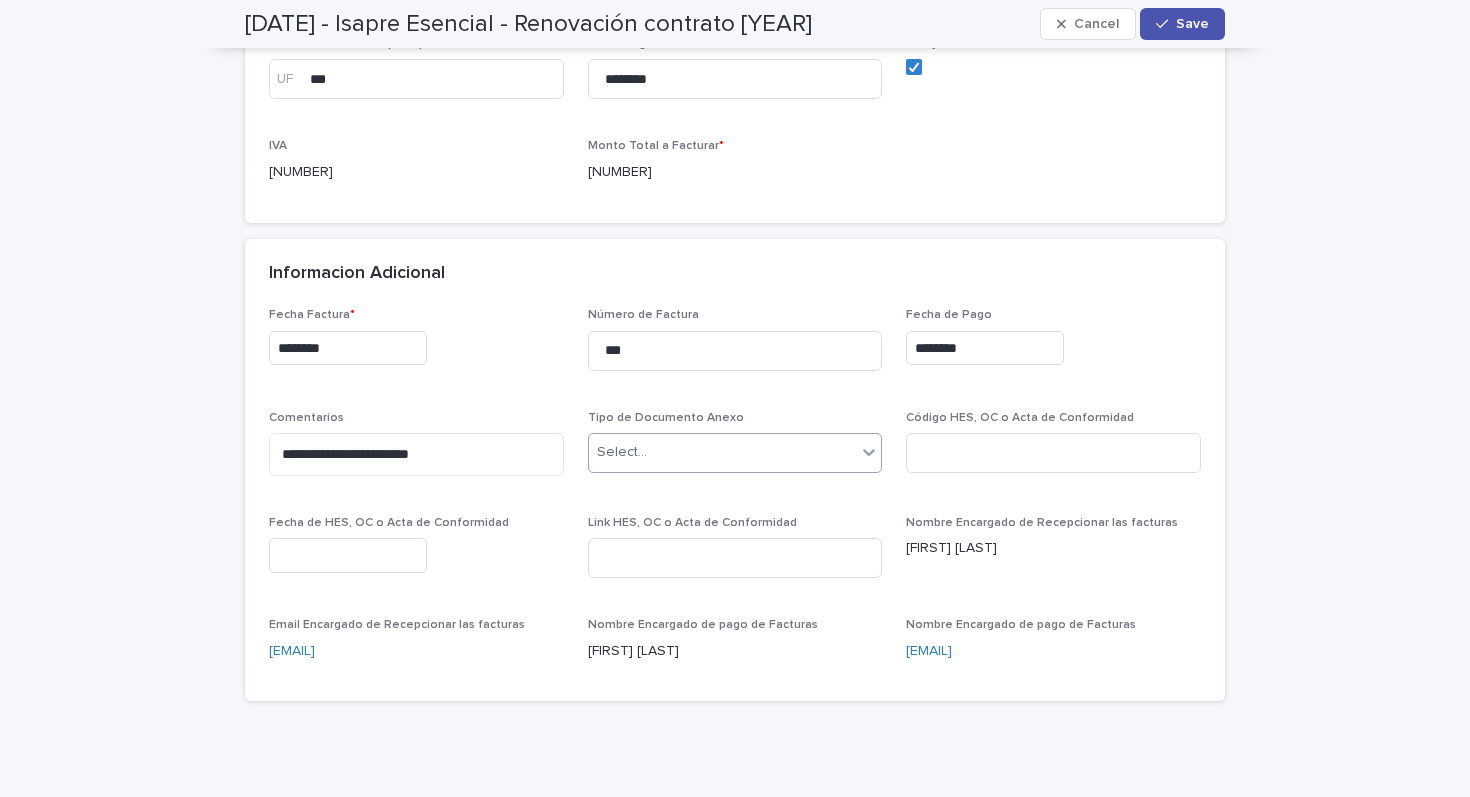 click at bounding box center (650, 452) 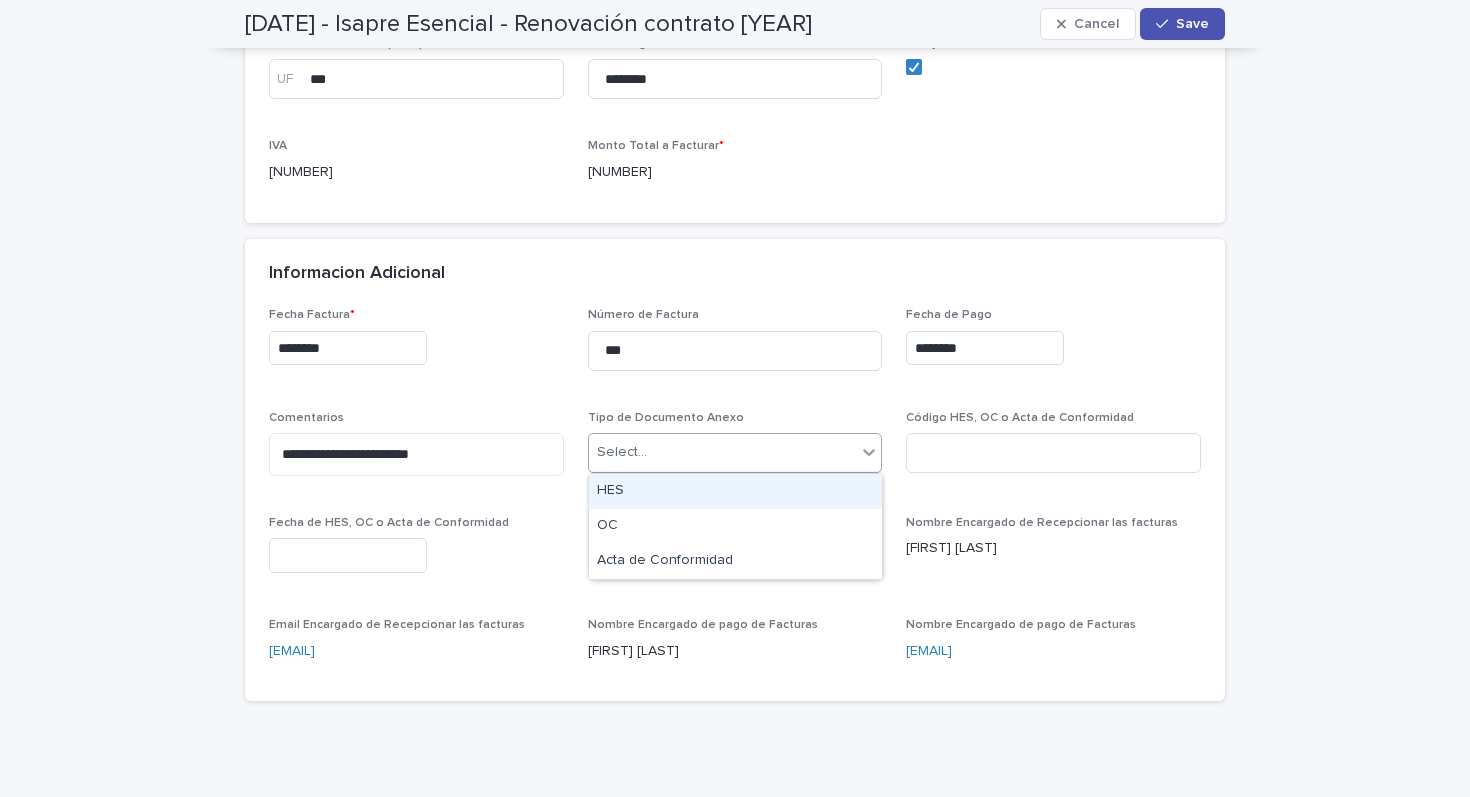 click on "HES" at bounding box center (735, 491) 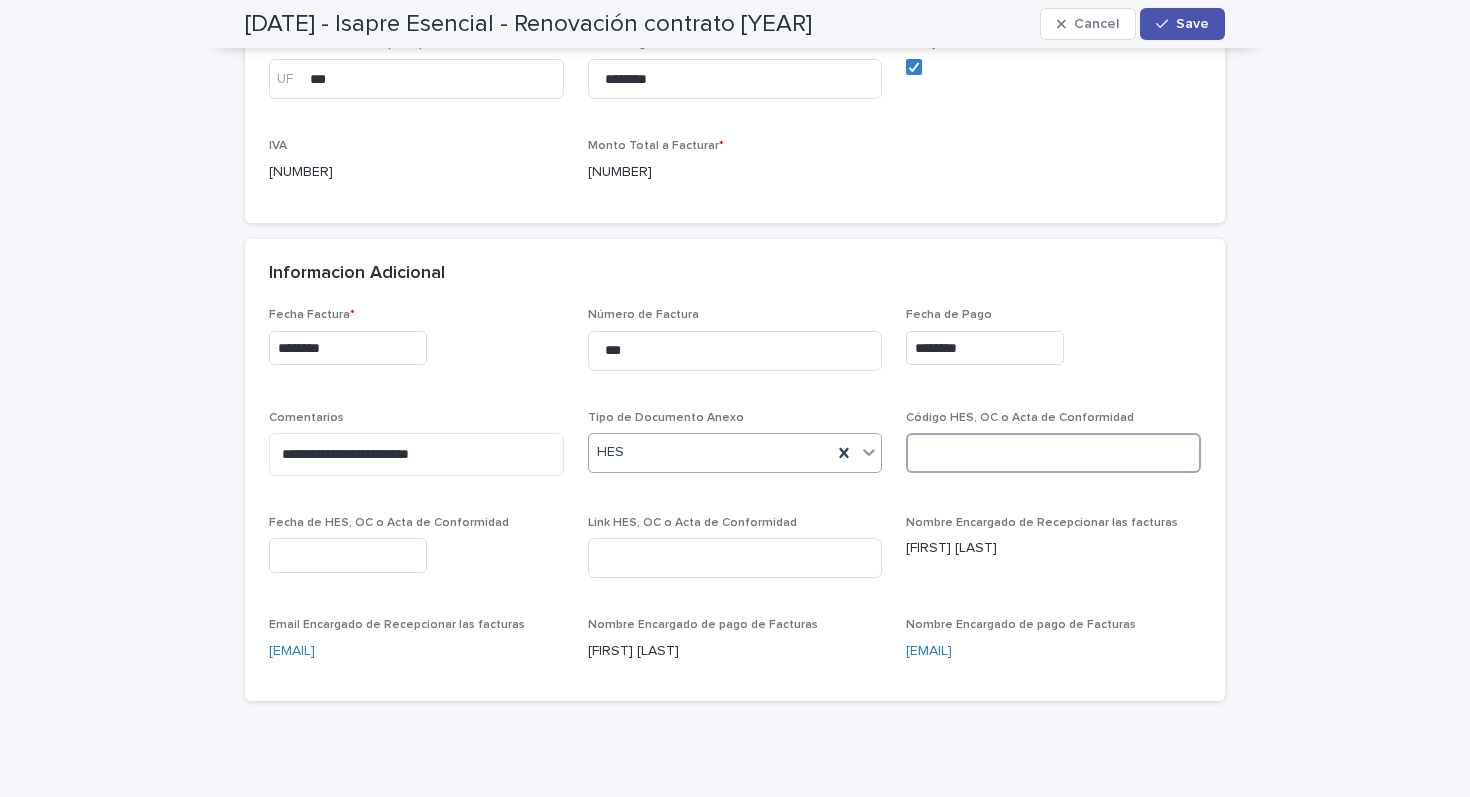 click at bounding box center (1053, 453) 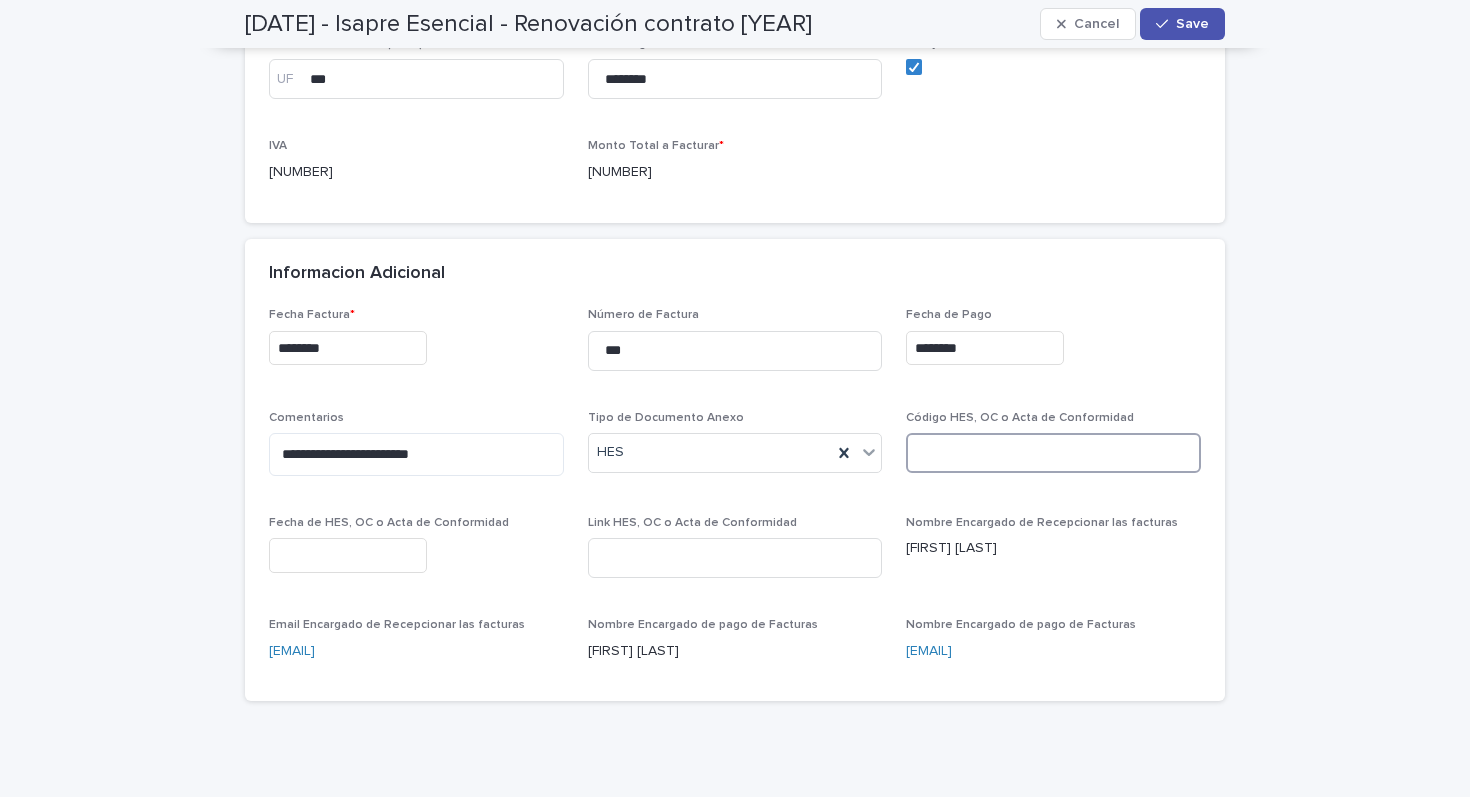 paste on "**********" 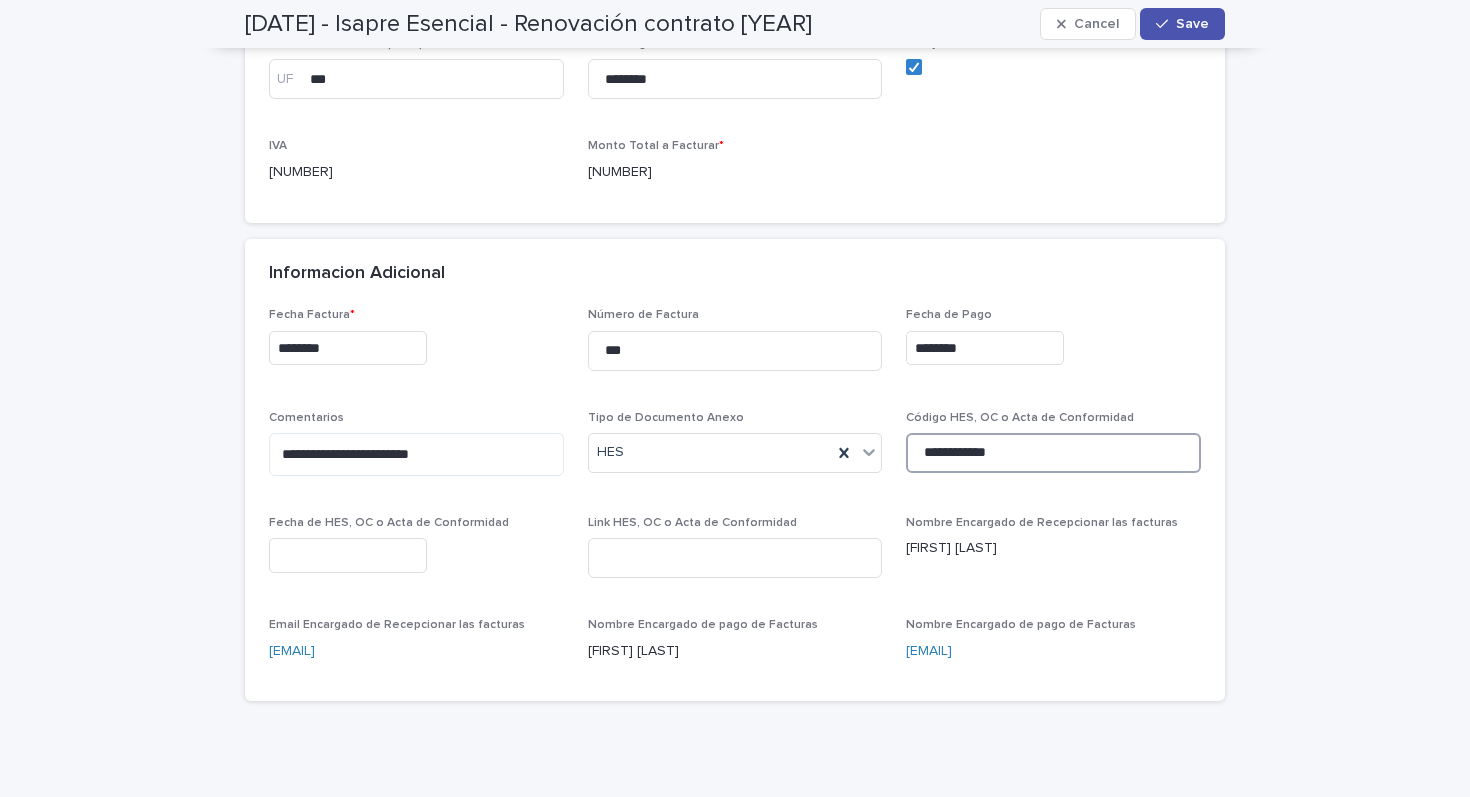 type on "**********" 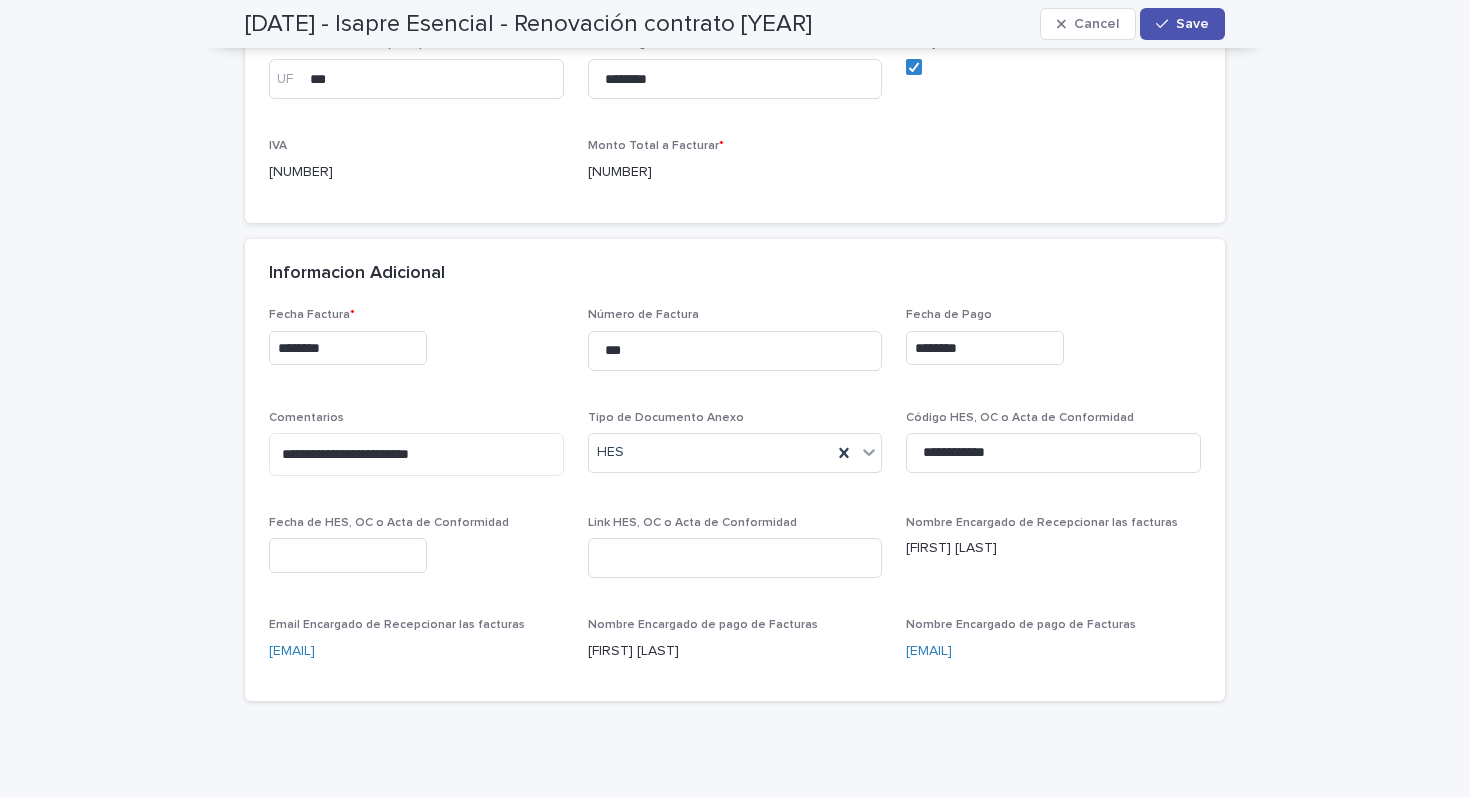 click at bounding box center [348, 555] 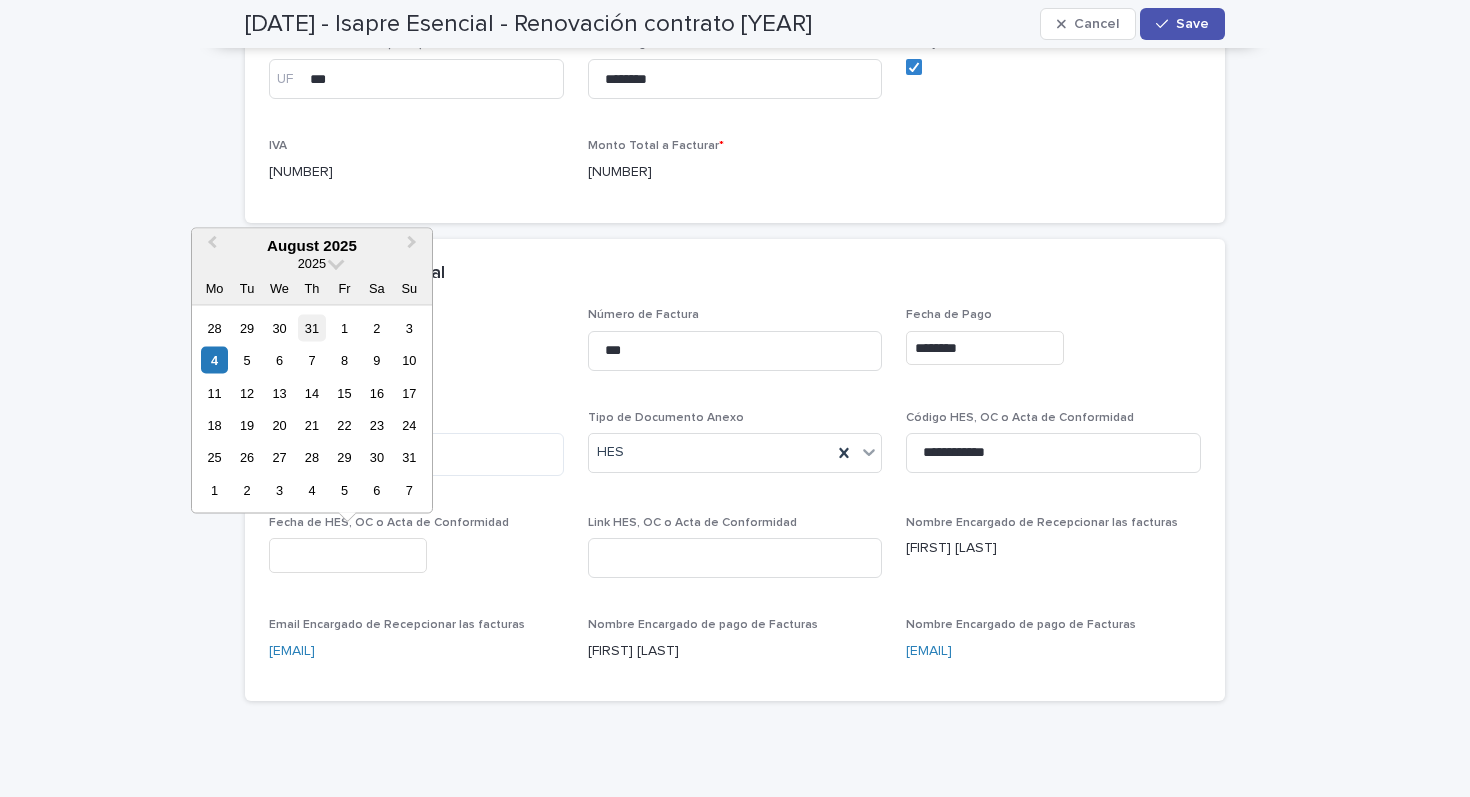 click on "31" at bounding box center [311, 327] 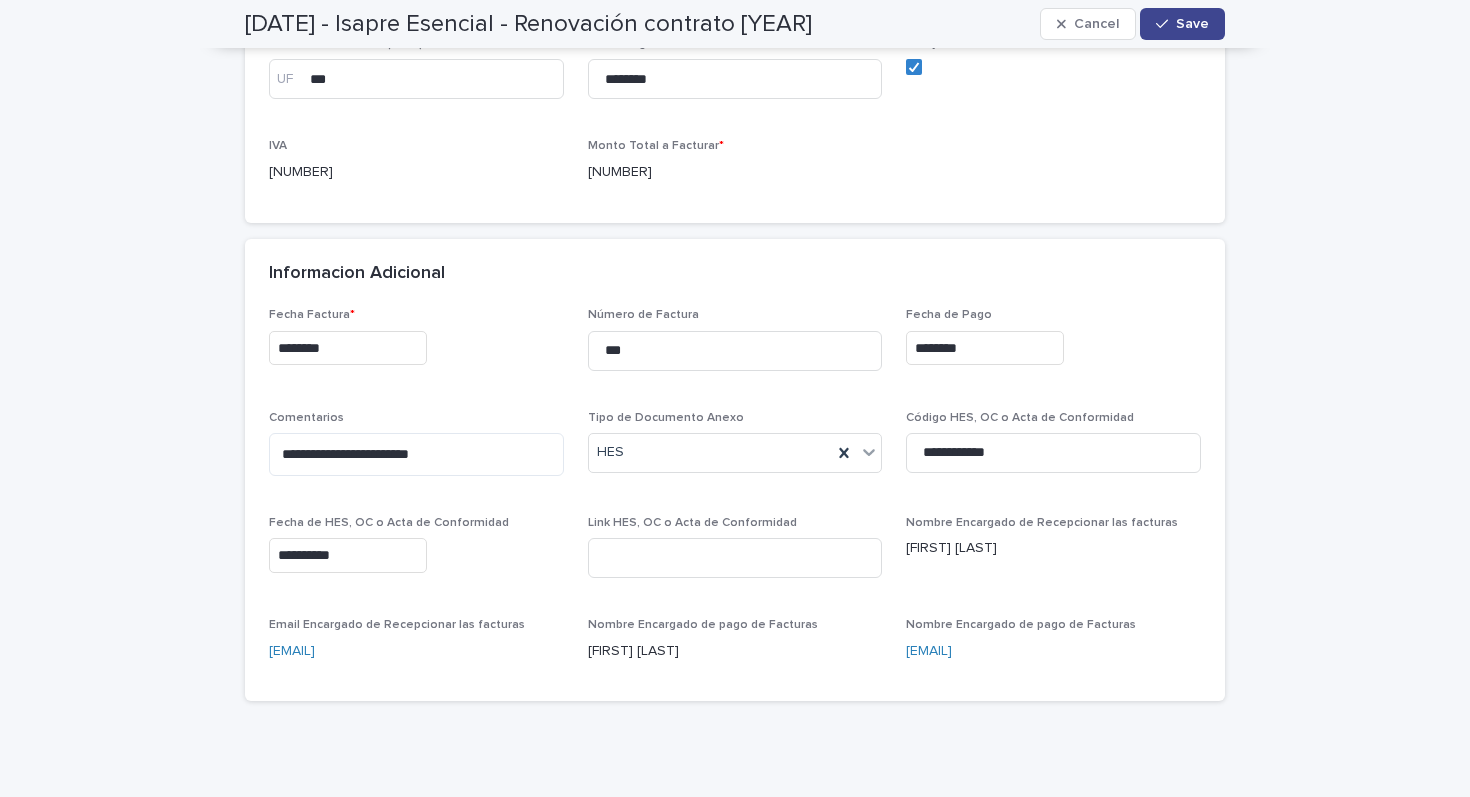 click on "Save" at bounding box center (1192, 24) 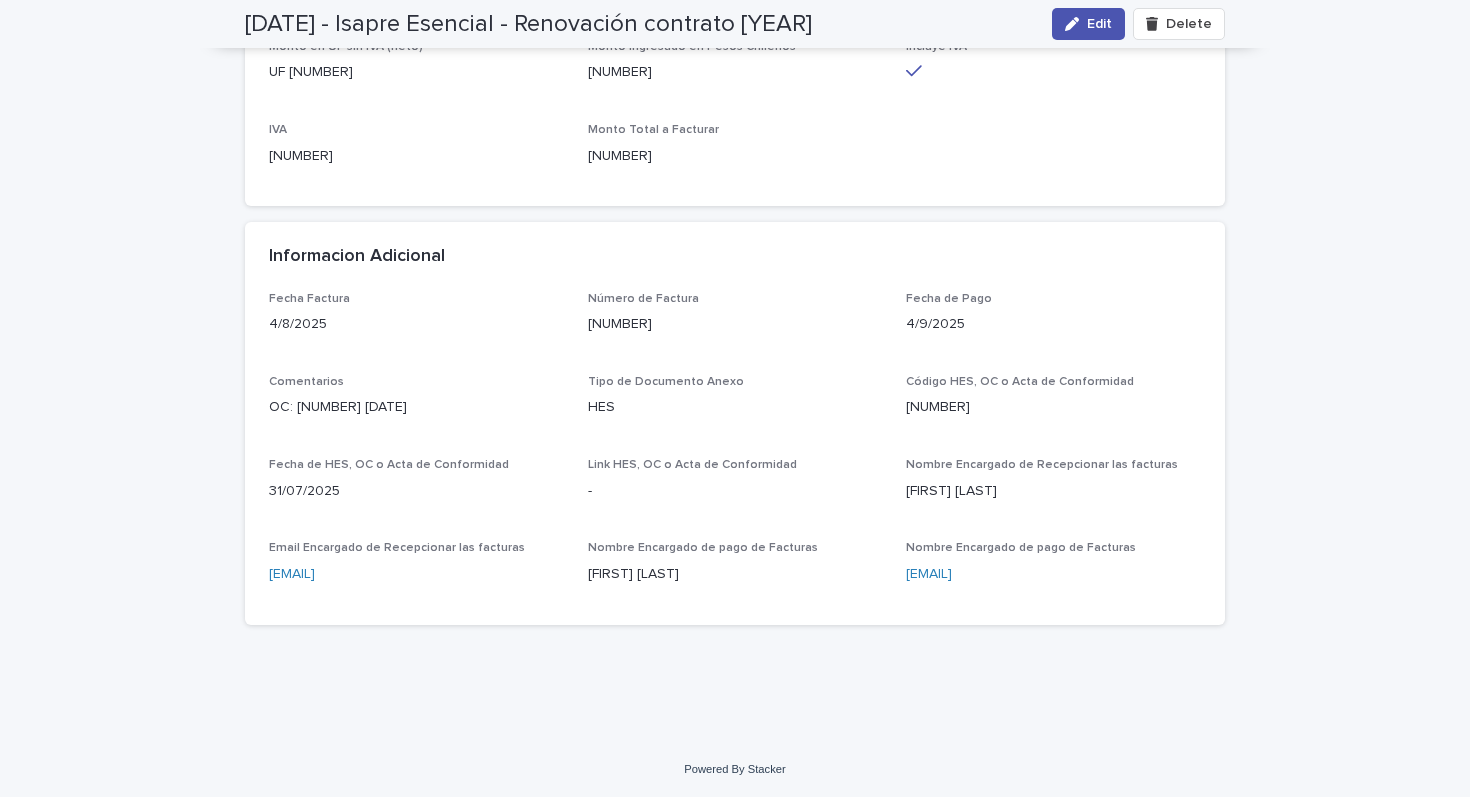scroll, scrollTop: 673, scrollLeft: 0, axis: vertical 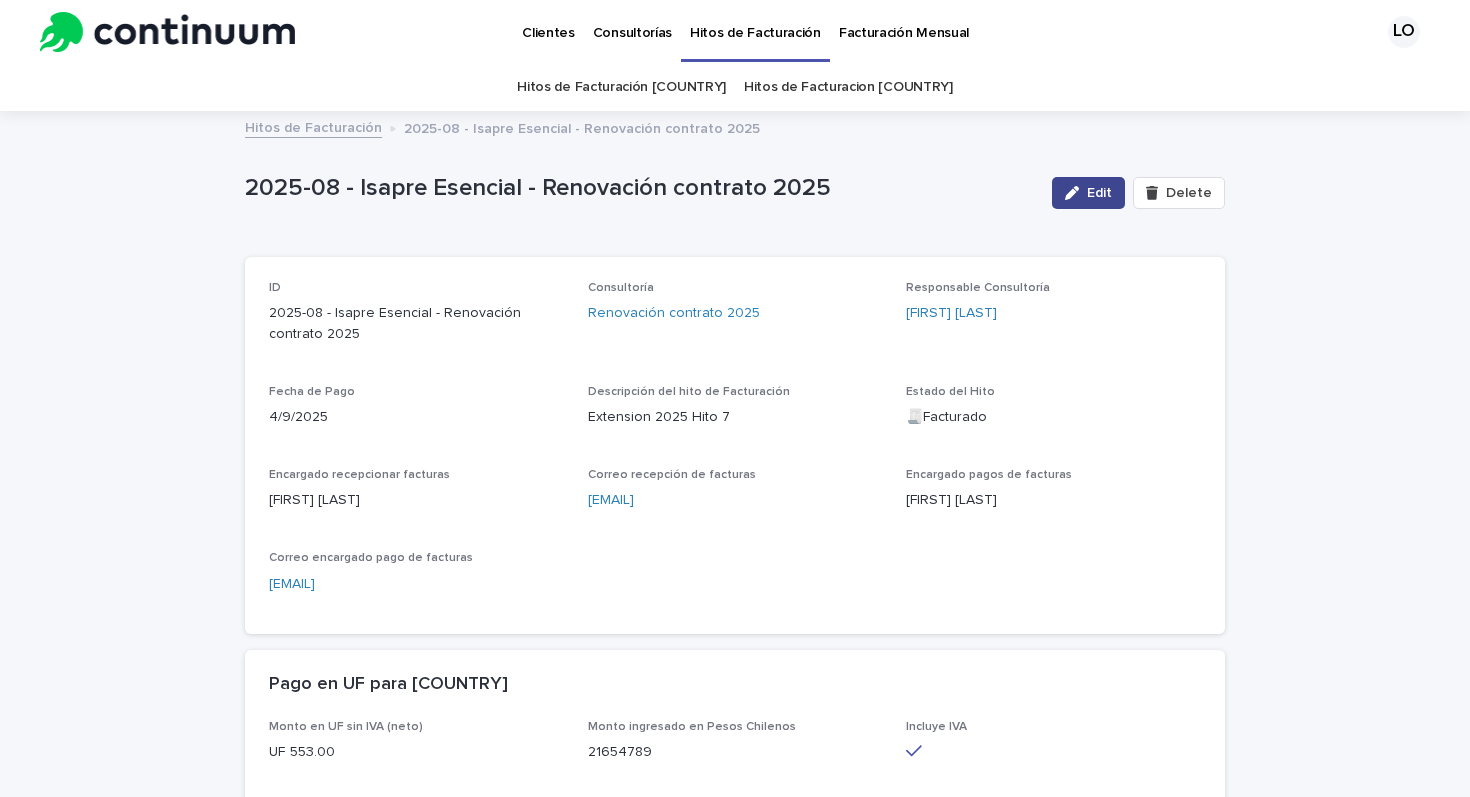 click on "Edit" at bounding box center (1088, 193) 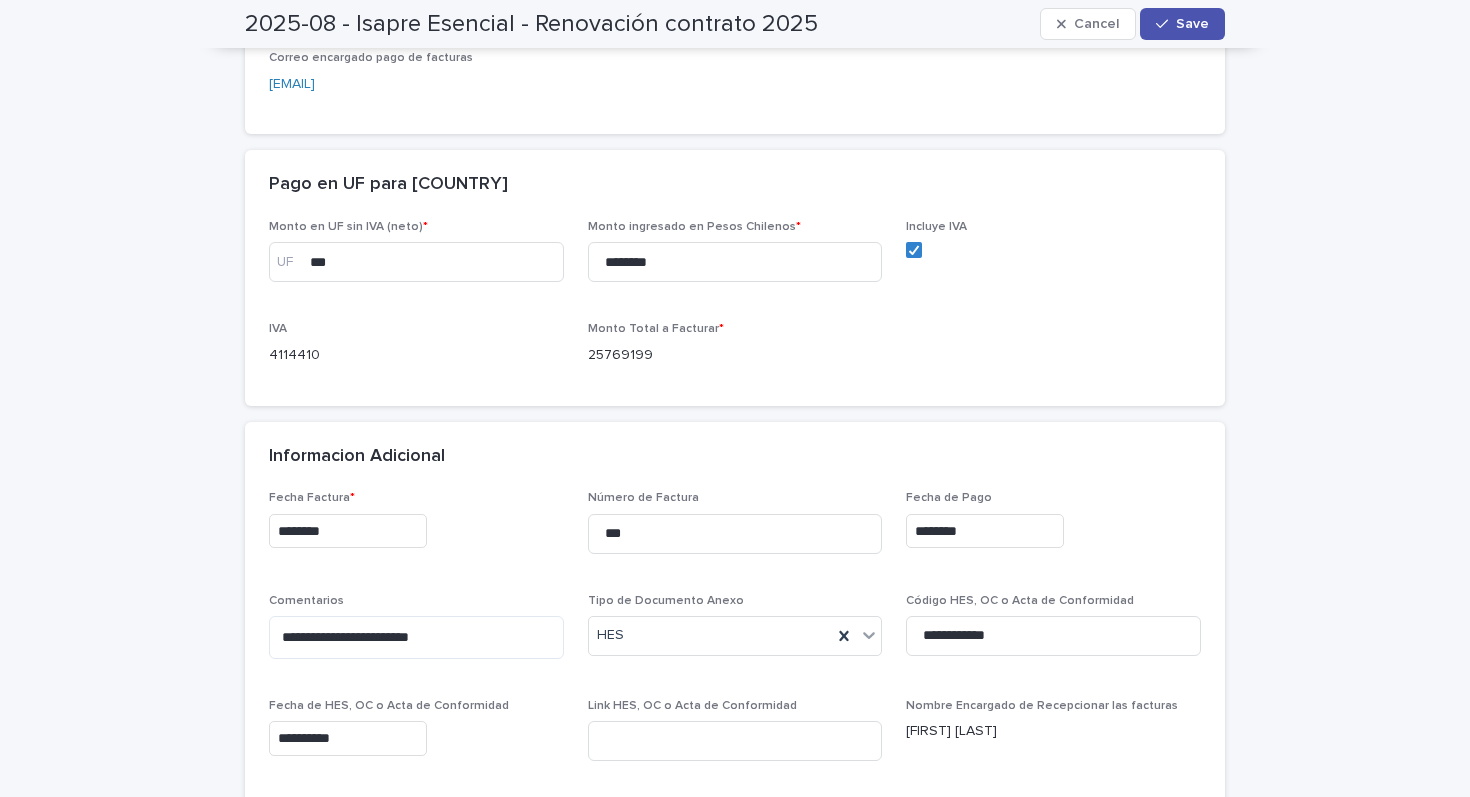 scroll, scrollTop: 696, scrollLeft: 0, axis: vertical 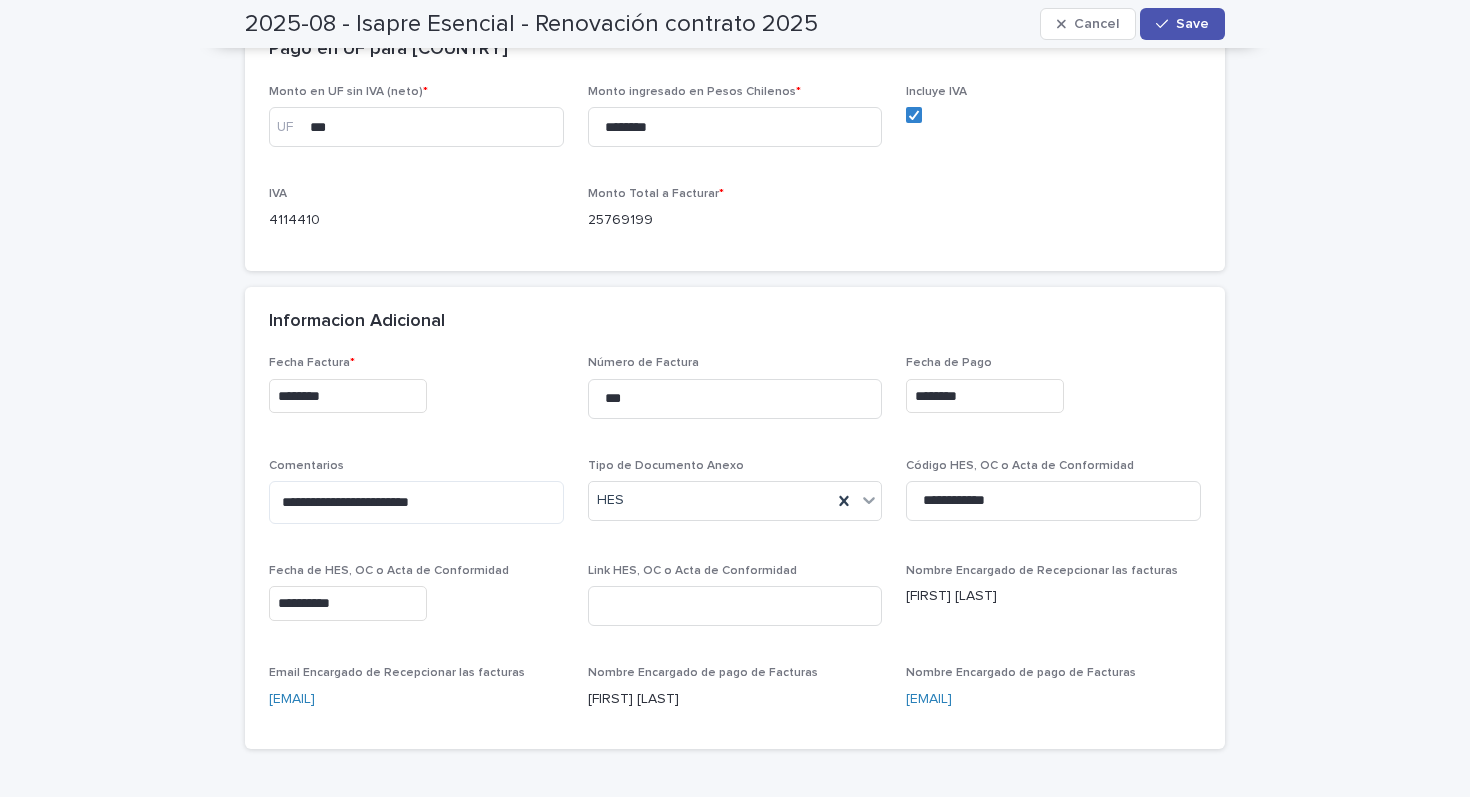 click on "********" at bounding box center [348, 396] 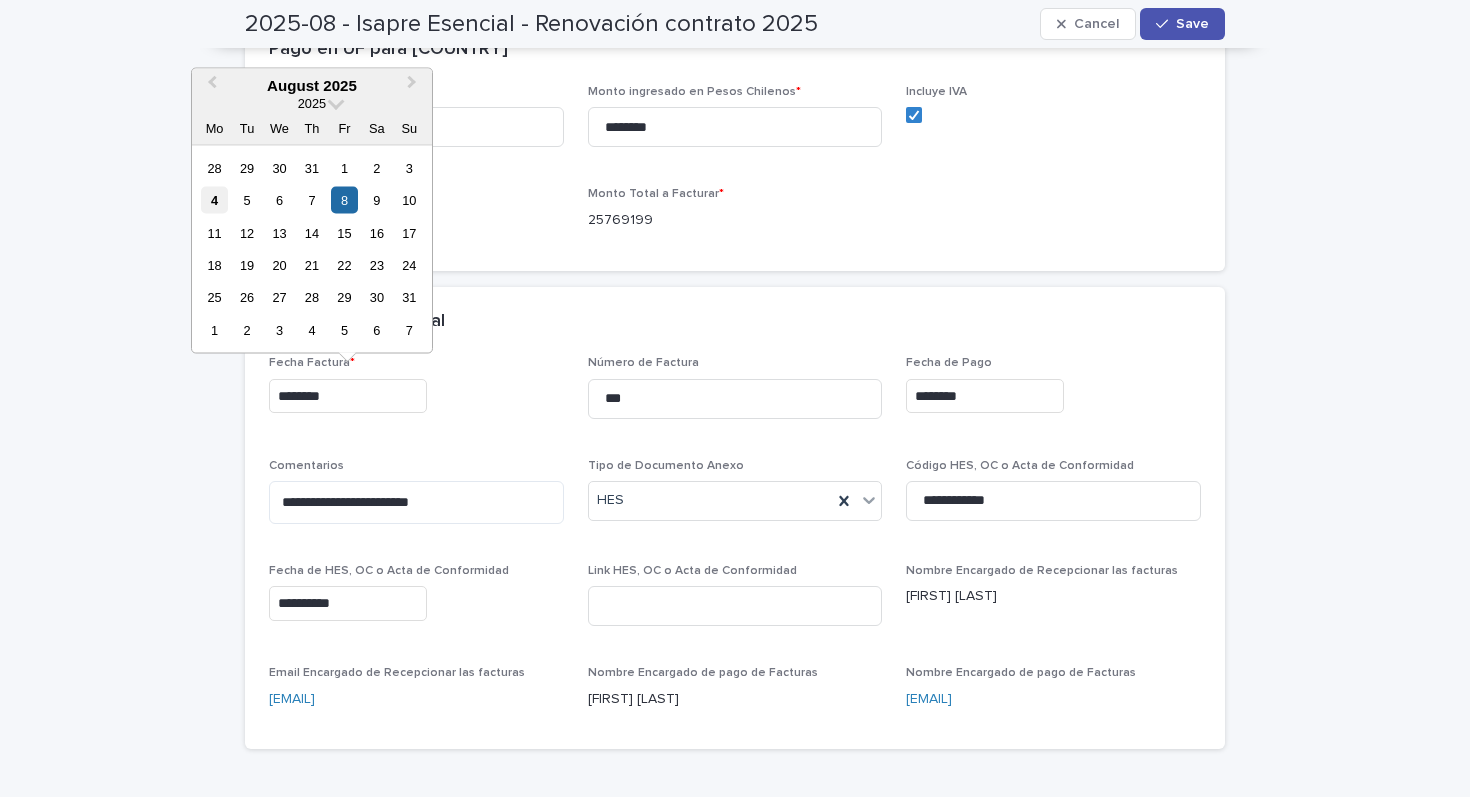click on "4" at bounding box center (214, 200) 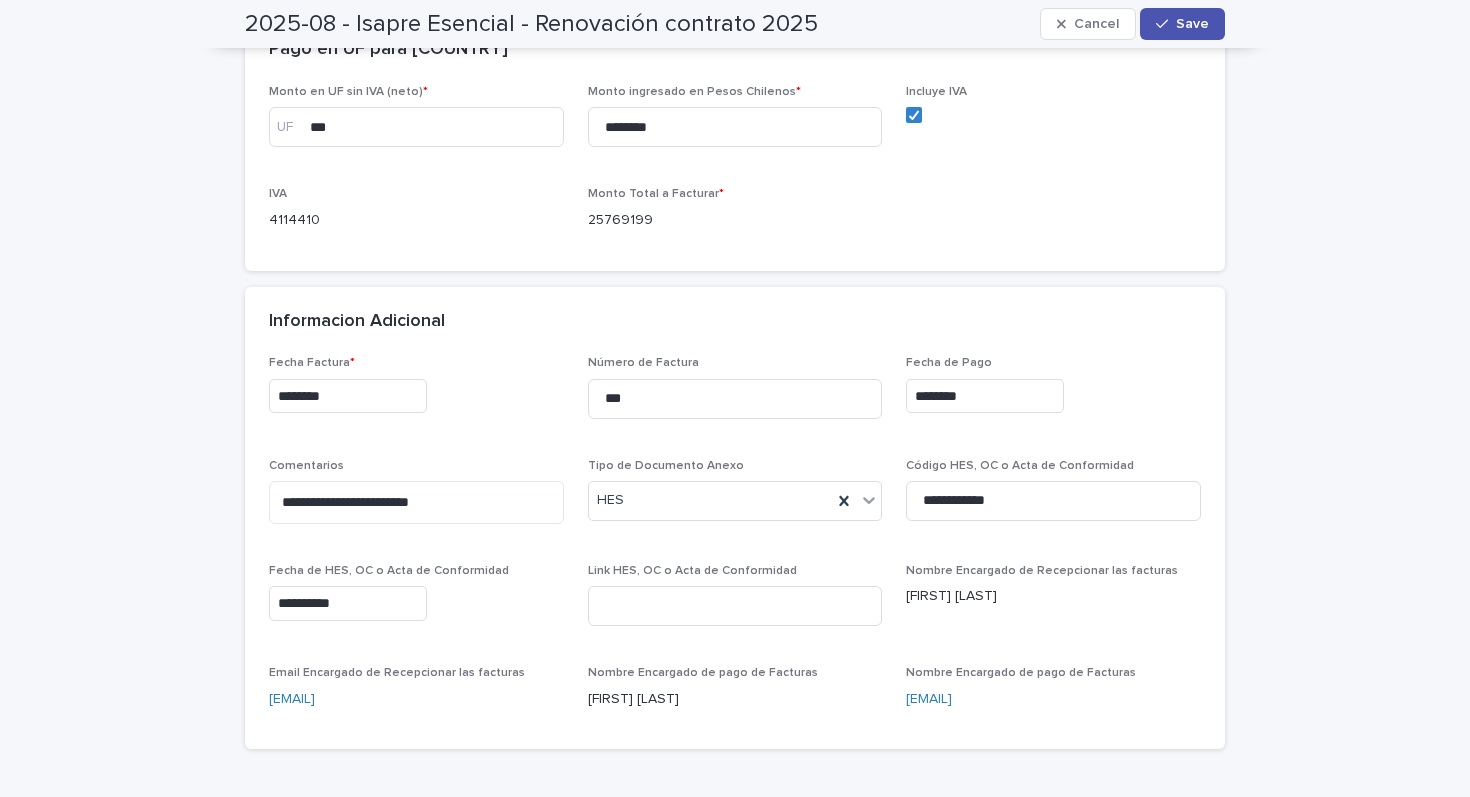 type on "********" 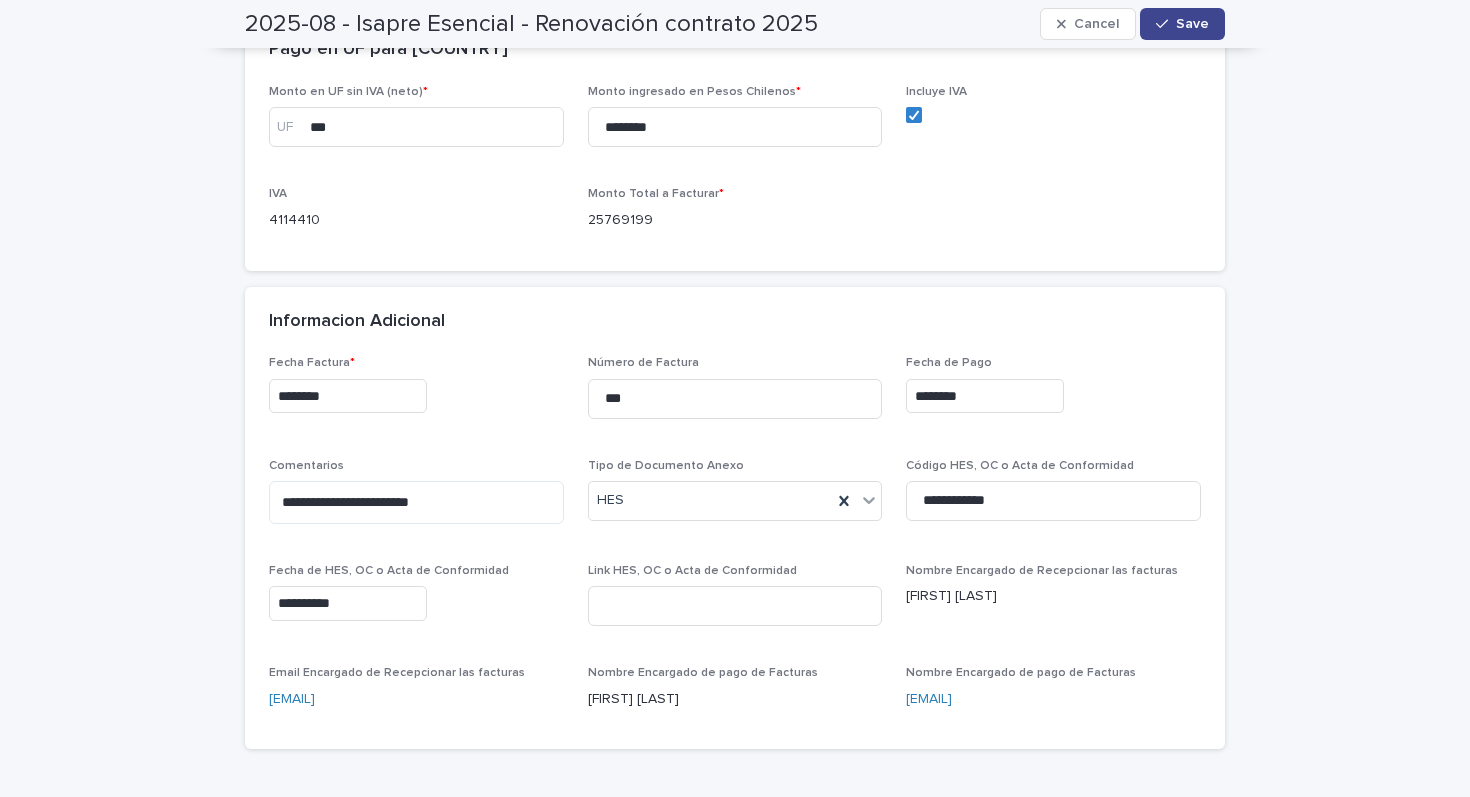 click at bounding box center (1166, 24) 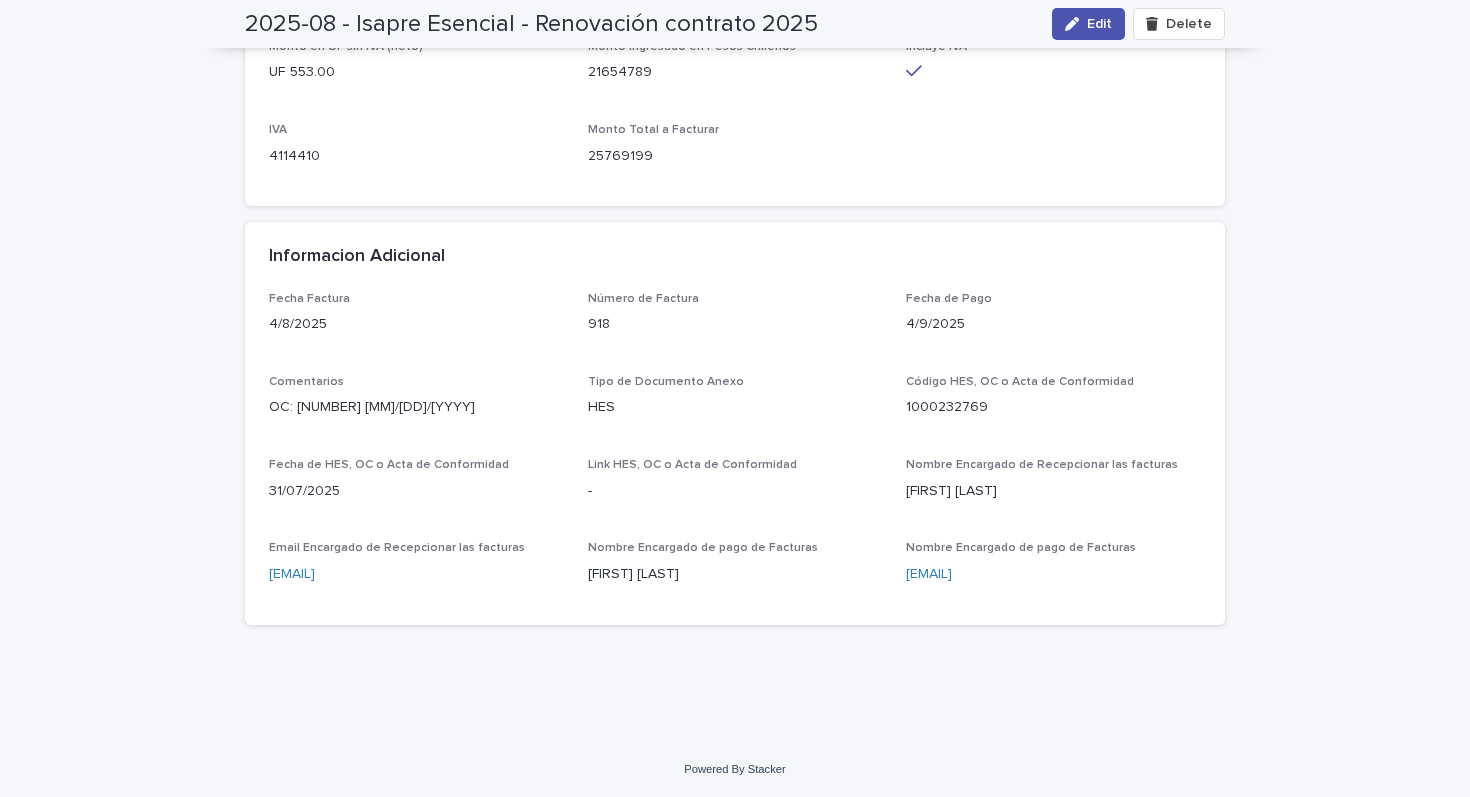 scroll, scrollTop: 625, scrollLeft: 0, axis: vertical 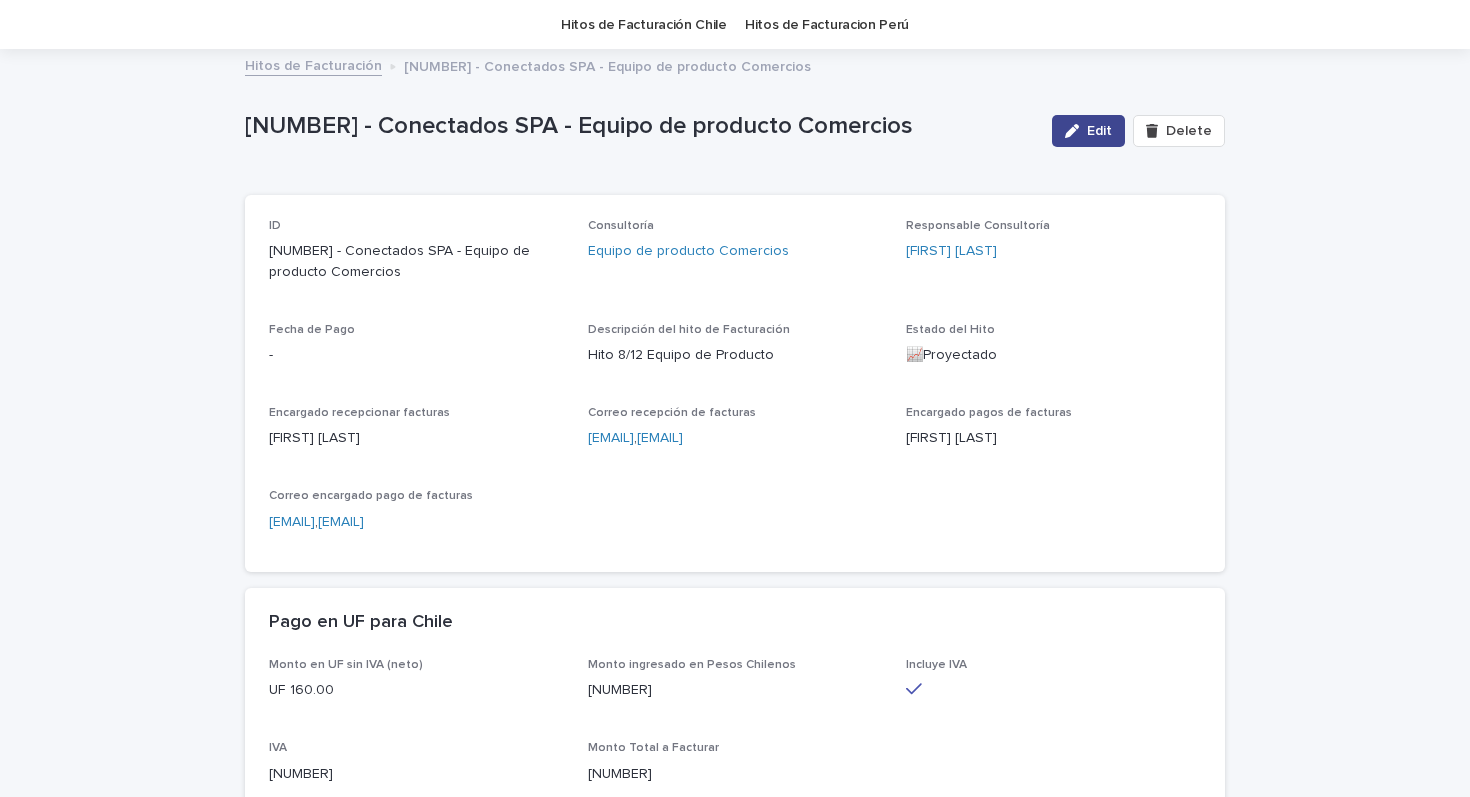 click on "Edit" at bounding box center (1099, 131) 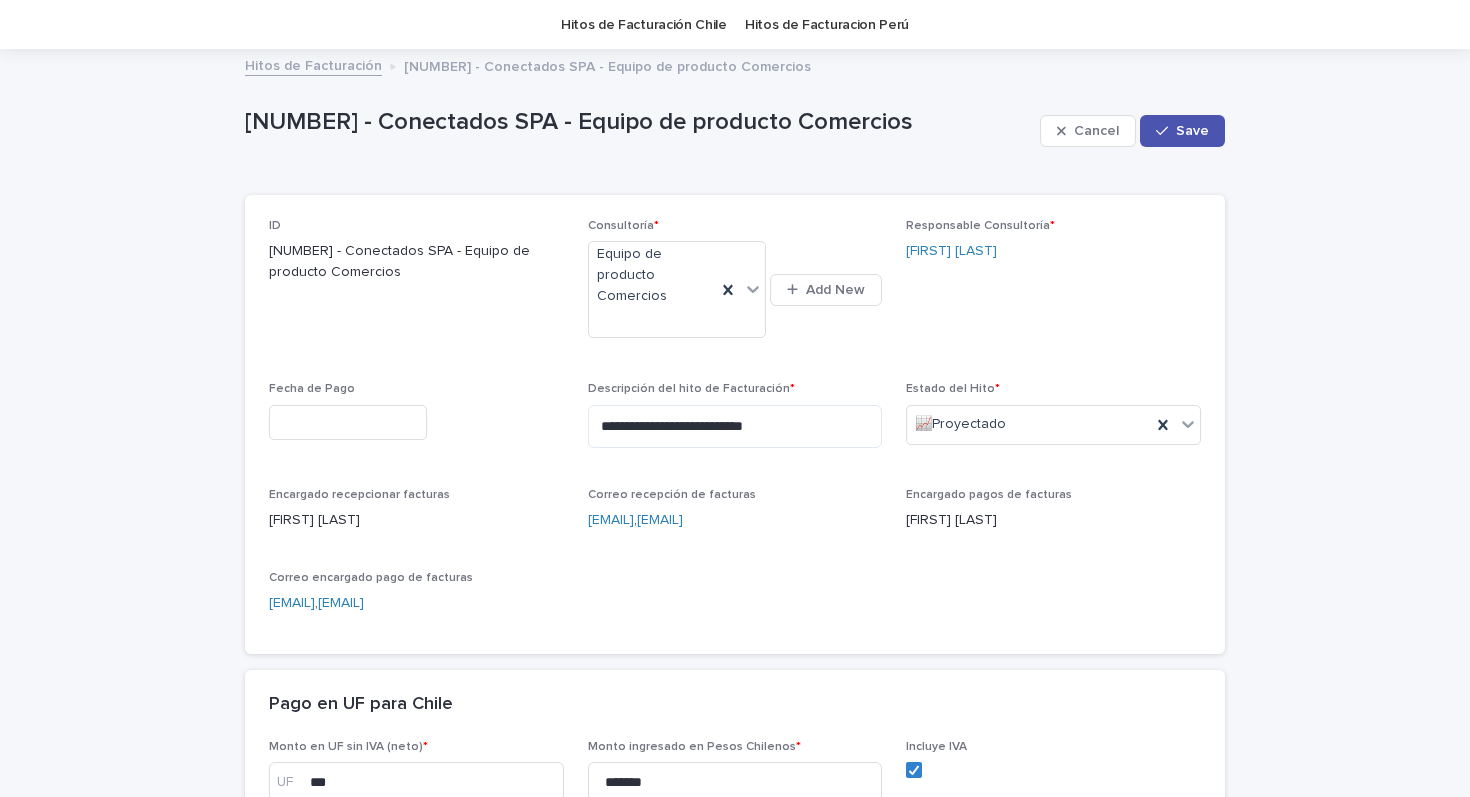 click at bounding box center [348, 422] 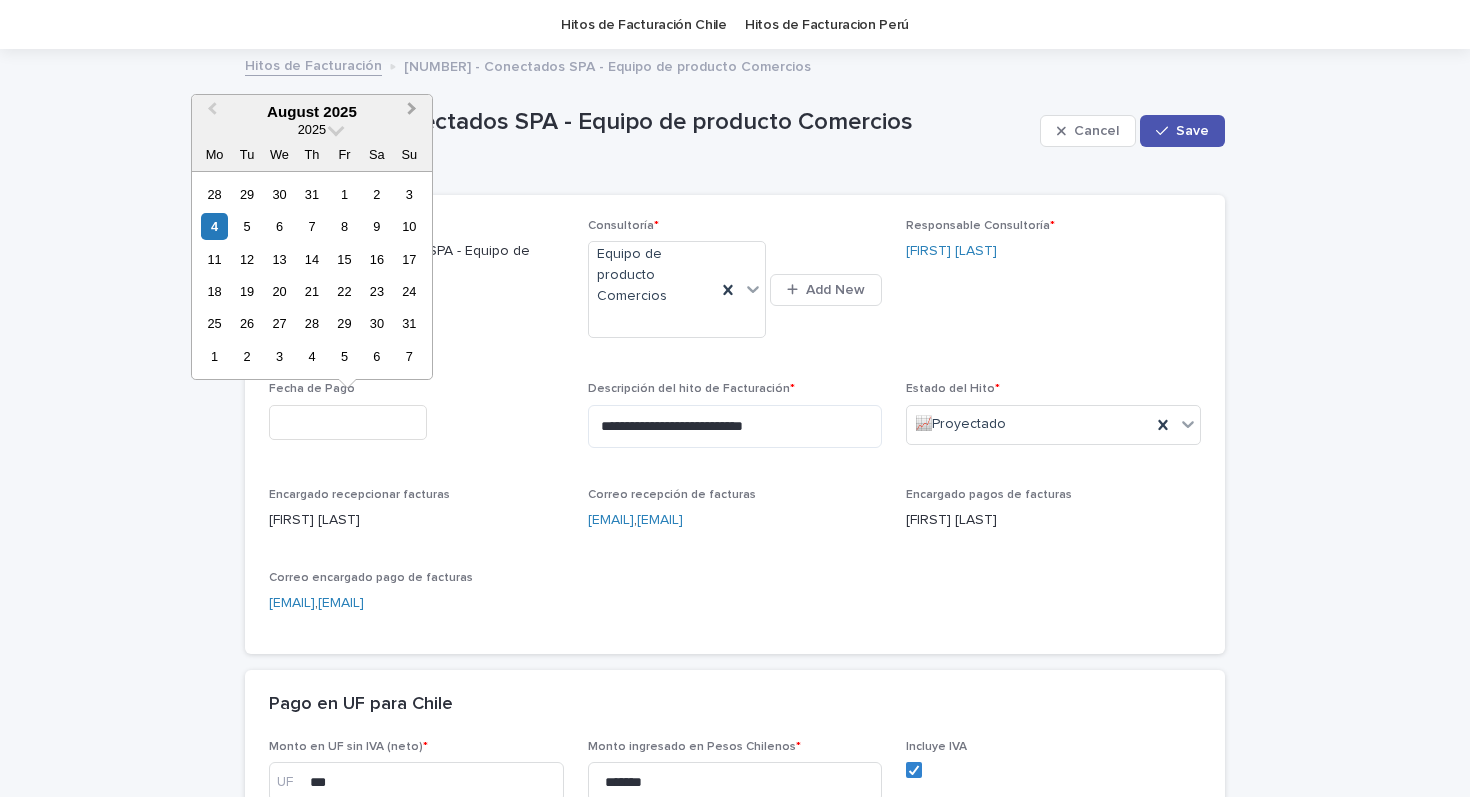 click on "Next Month" at bounding box center [412, 111] 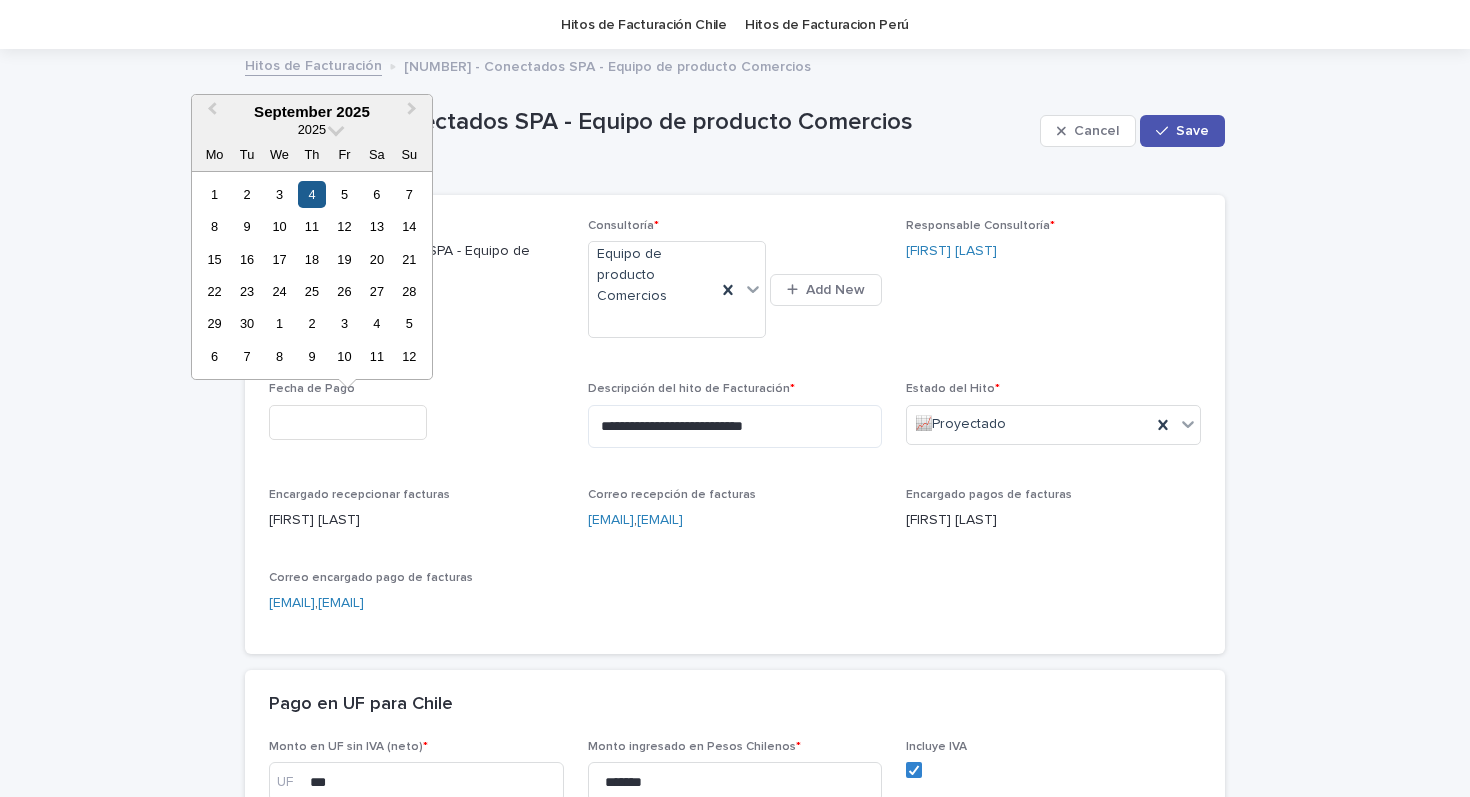 click on "4" at bounding box center (311, 194) 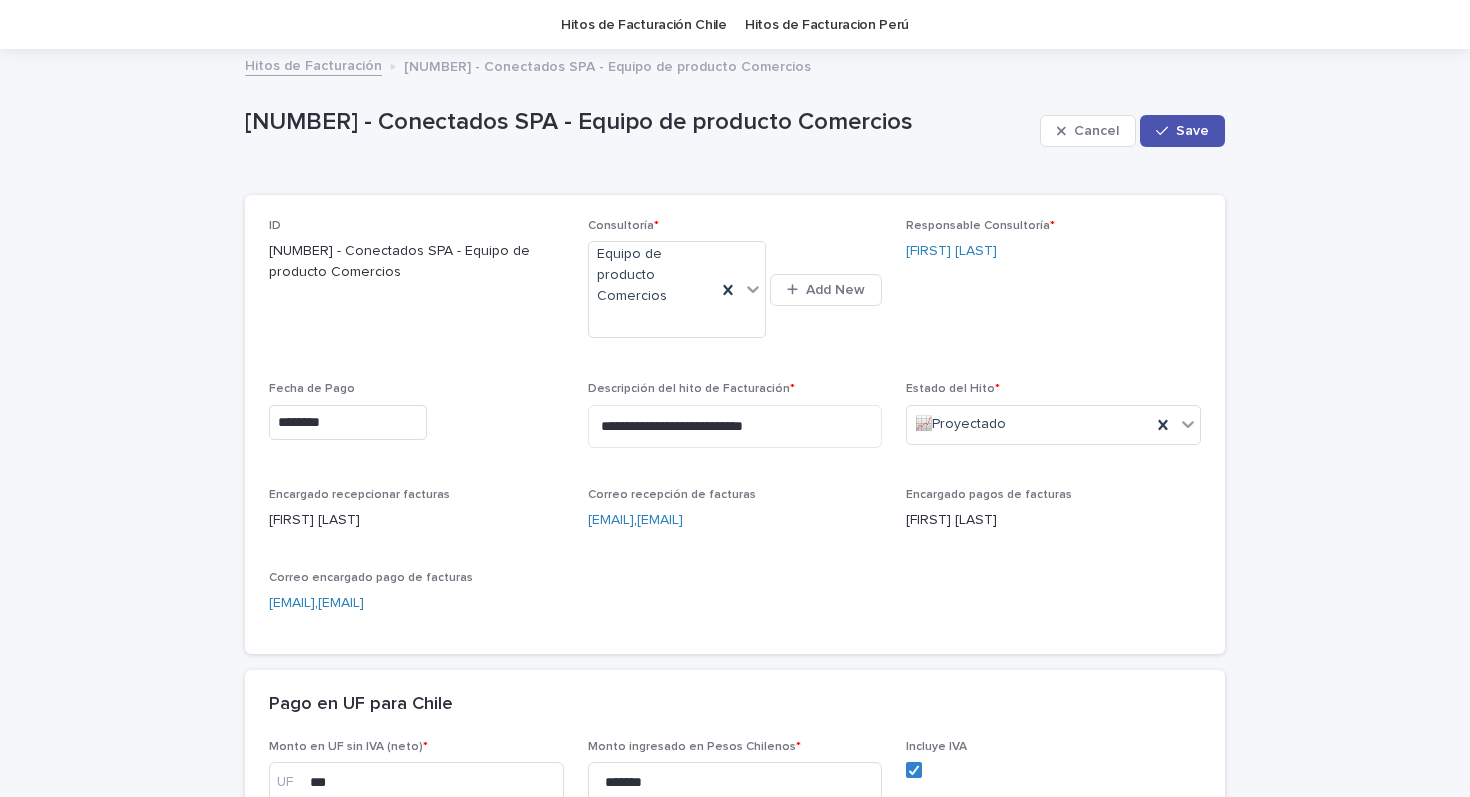 type on "********" 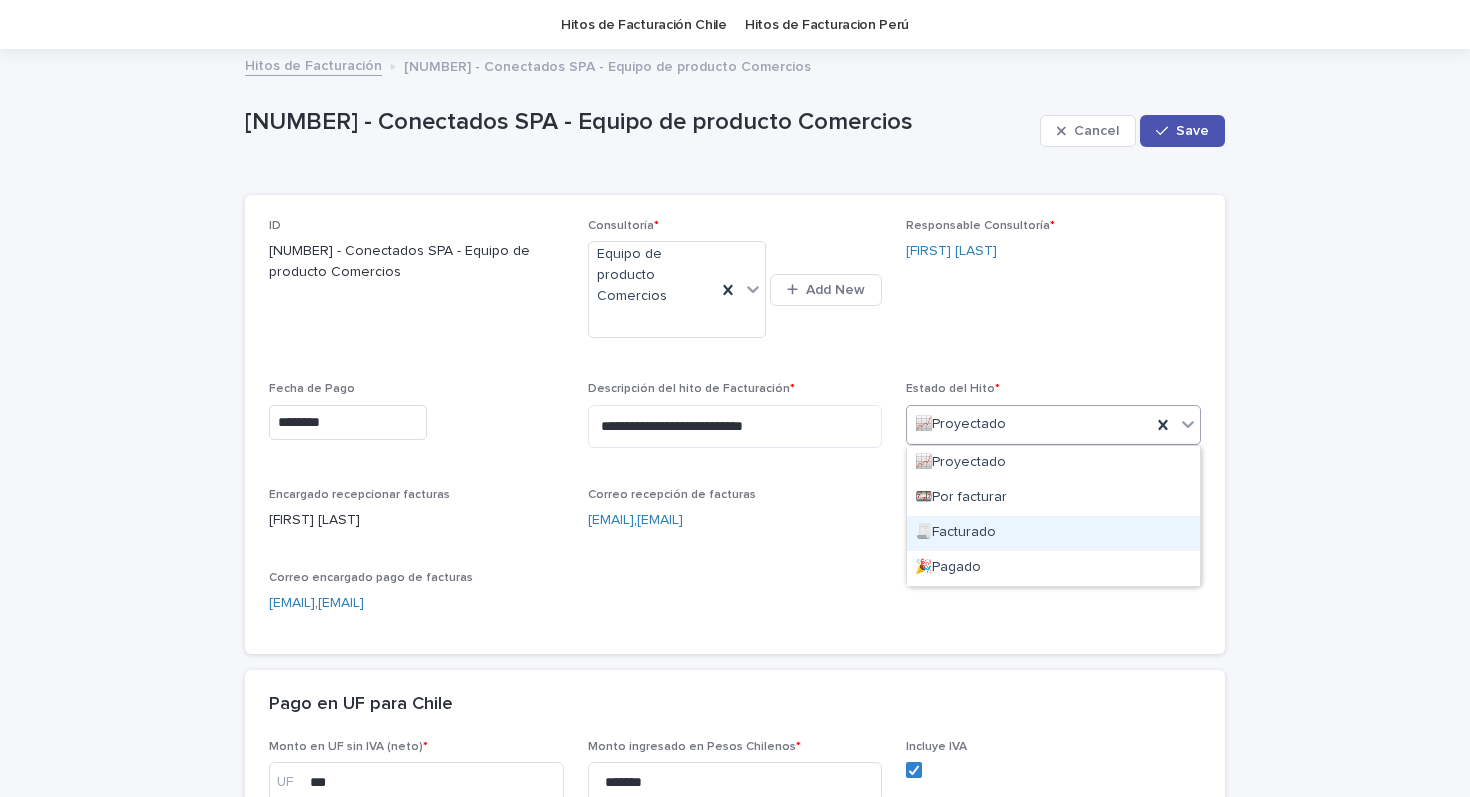 click on "🧾Facturado" at bounding box center [1053, 533] 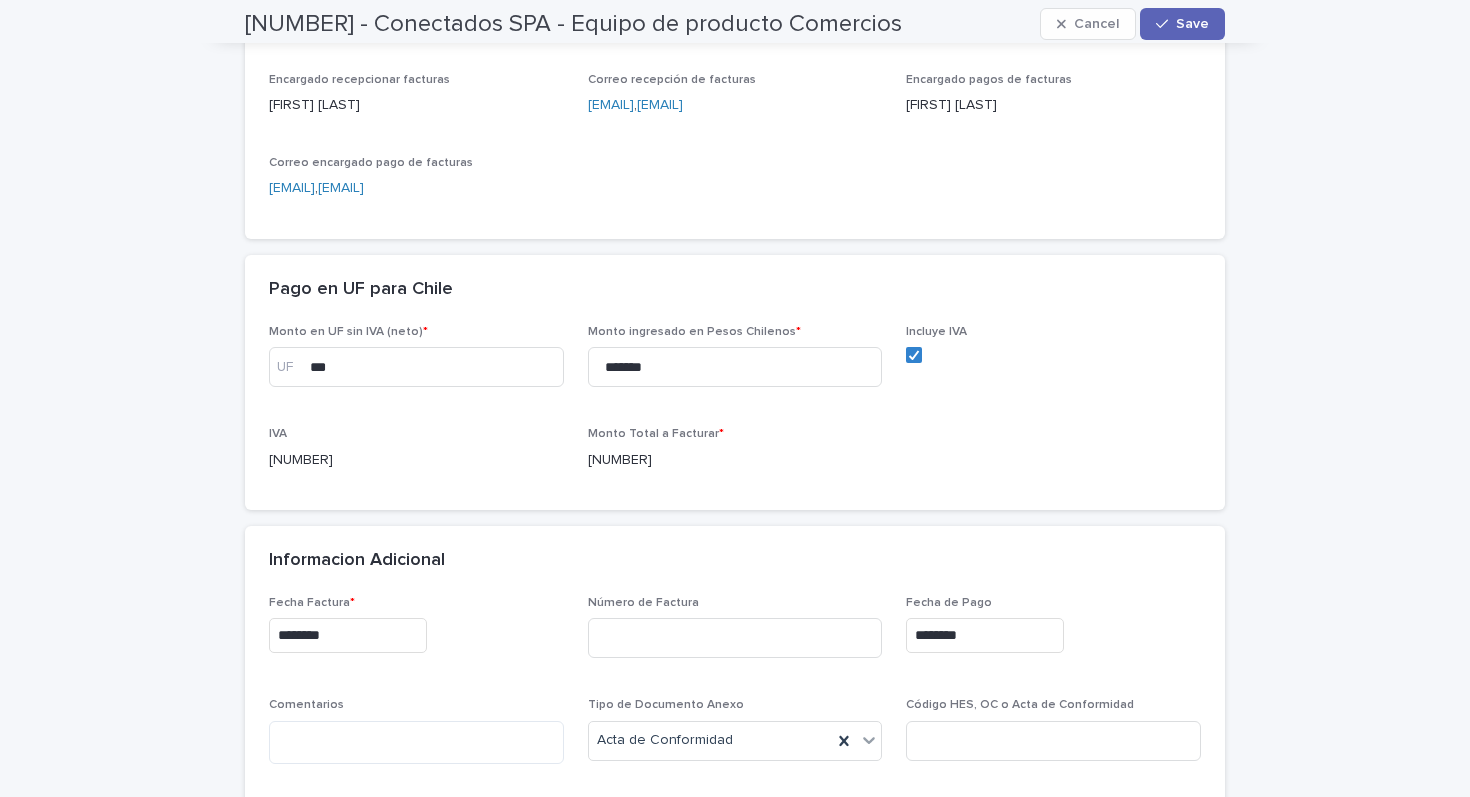 scroll, scrollTop: 480, scrollLeft: 0, axis: vertical 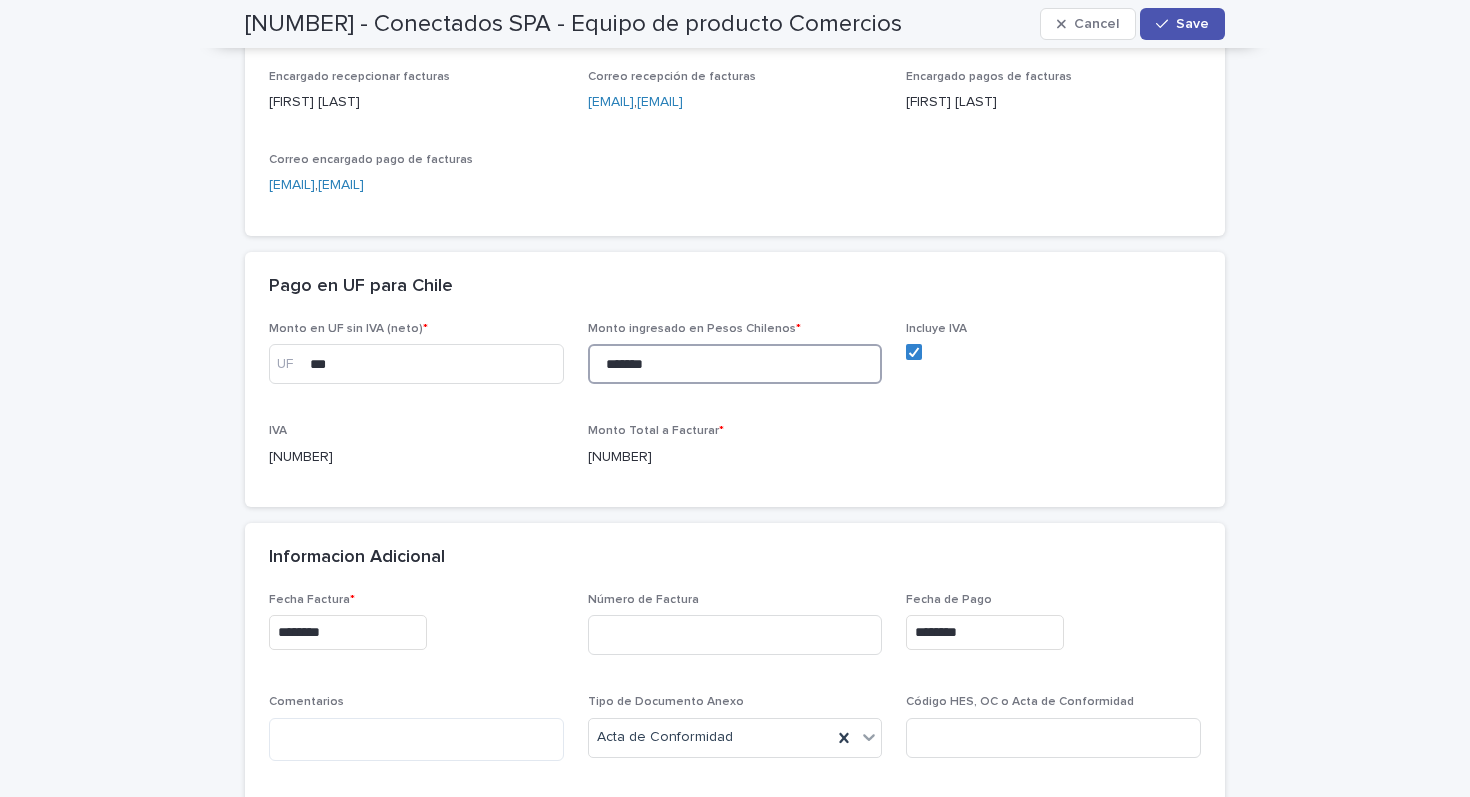click on "*******" at bounding box center (735, 364) 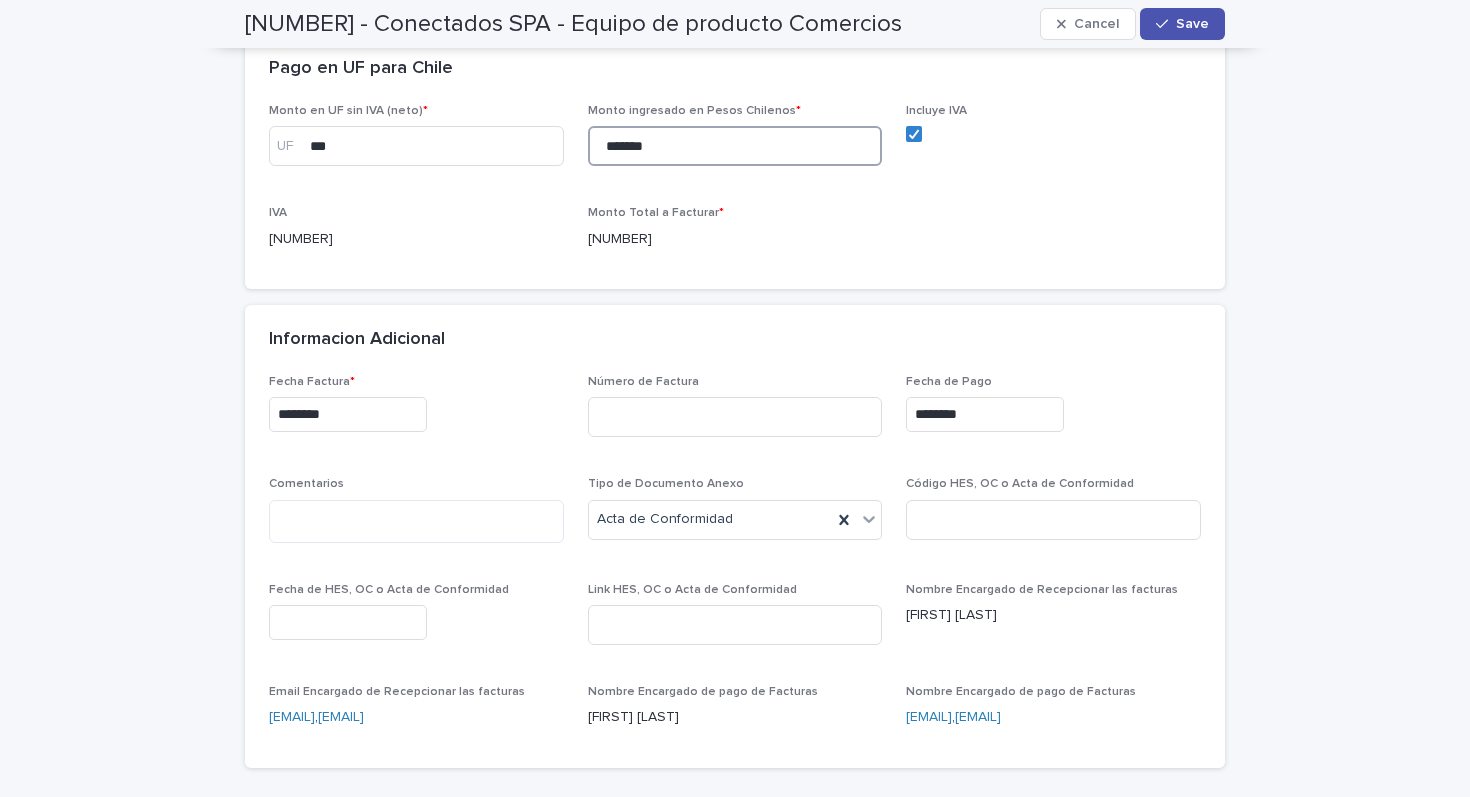 scroll, scrollTop: 700, scrollLeft: 0, axis: vertical 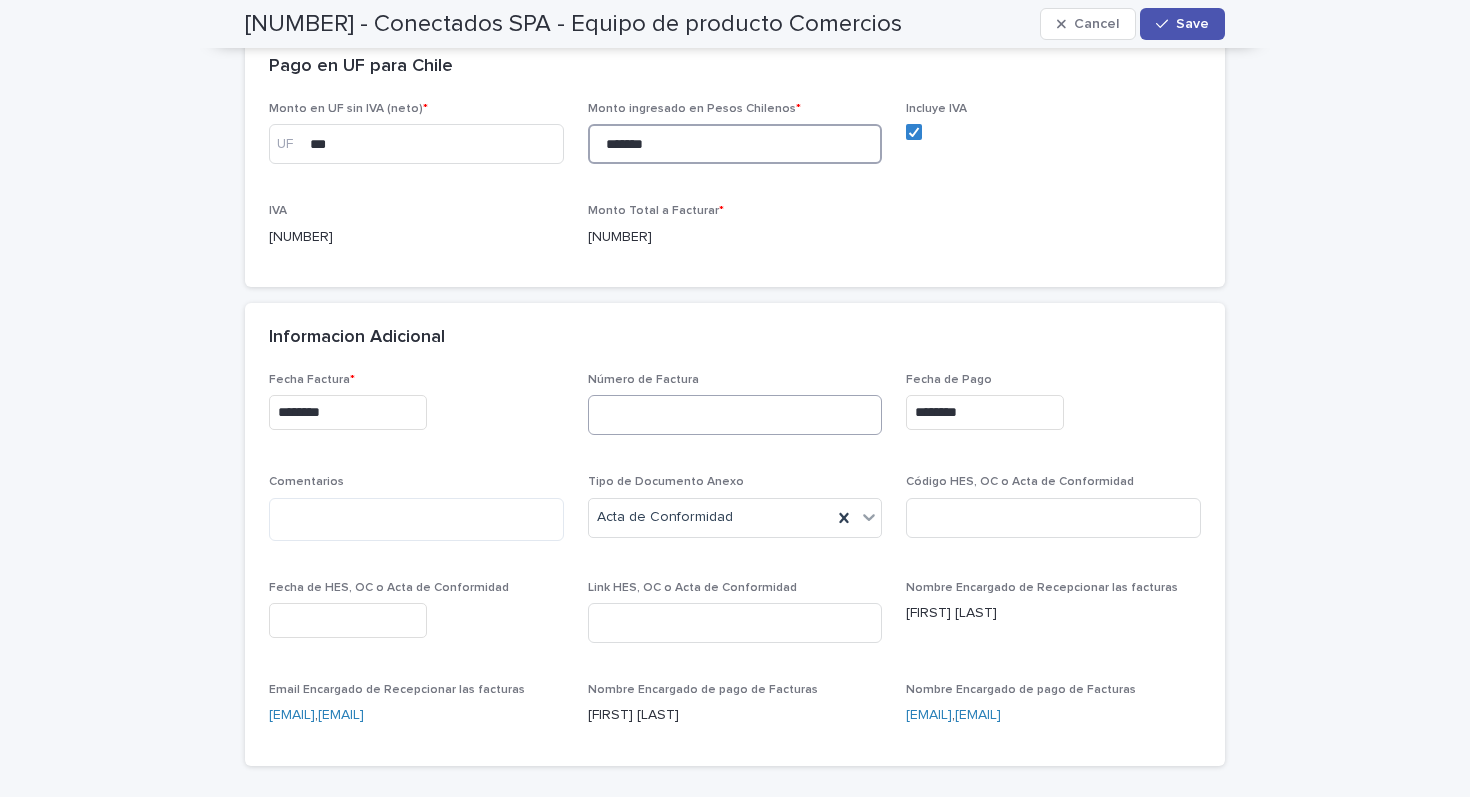 type on "*******" 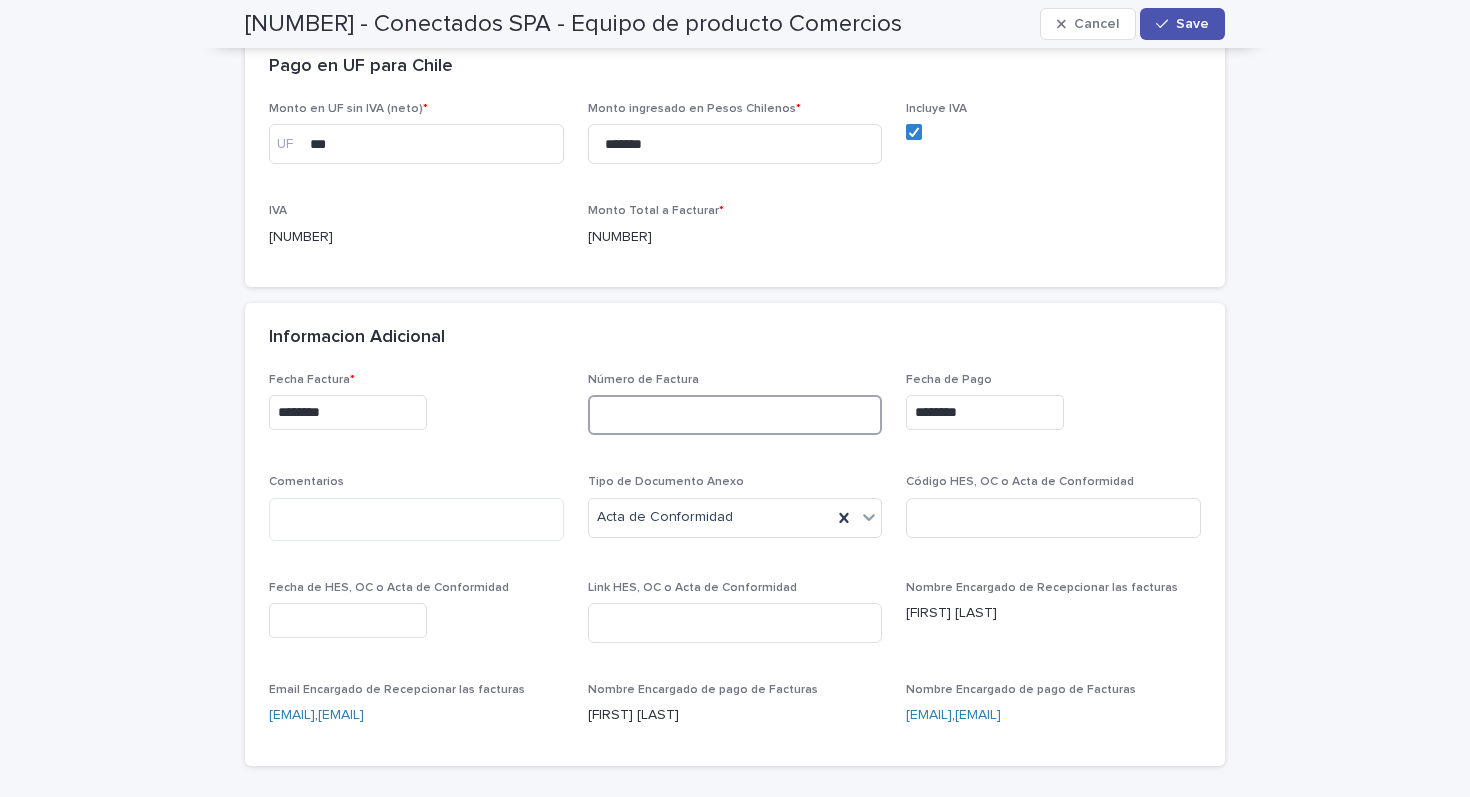 click at bounding box center [735, 415] 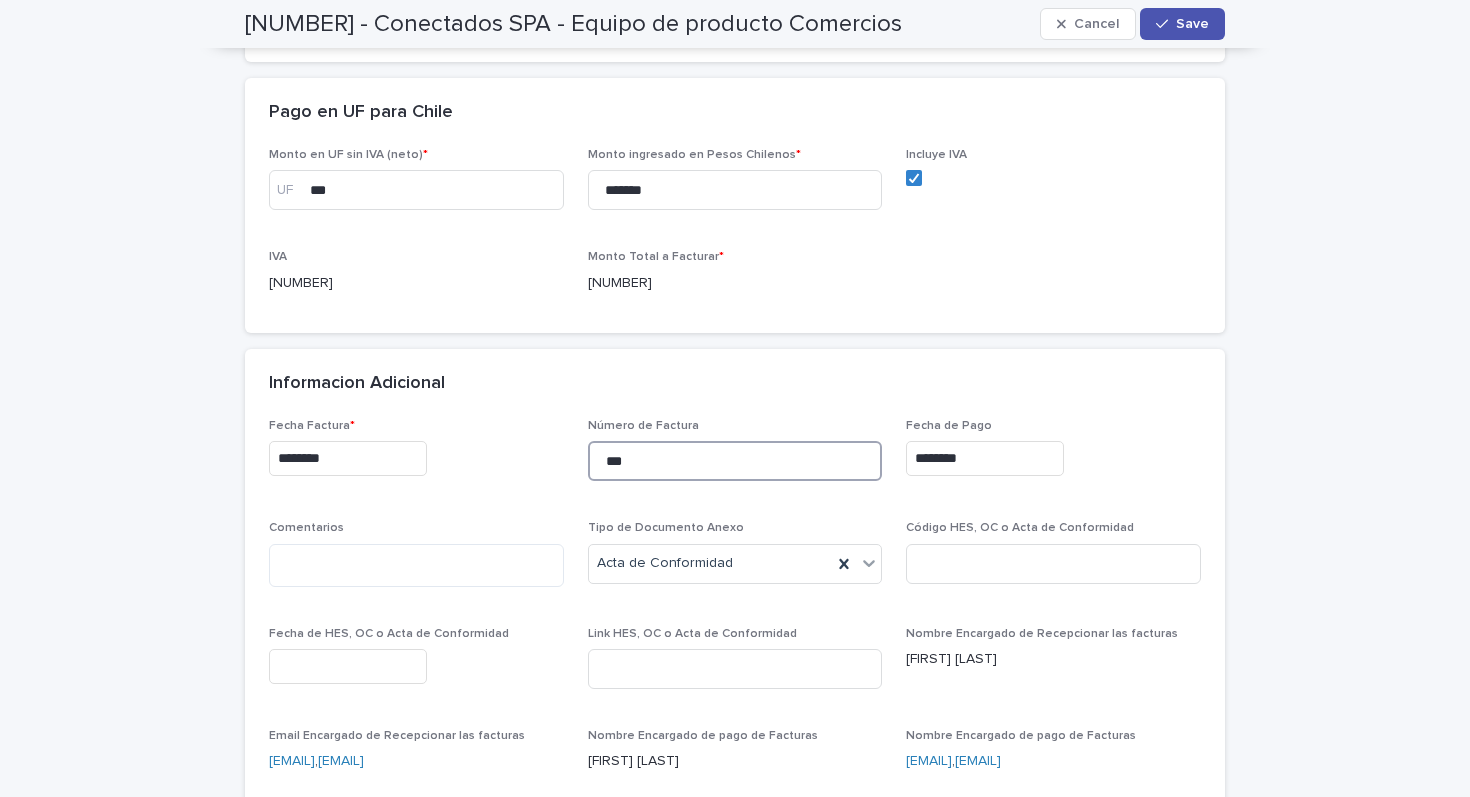 scroll, scrollTop: 653, scrollLeft: 0, axis: vertical 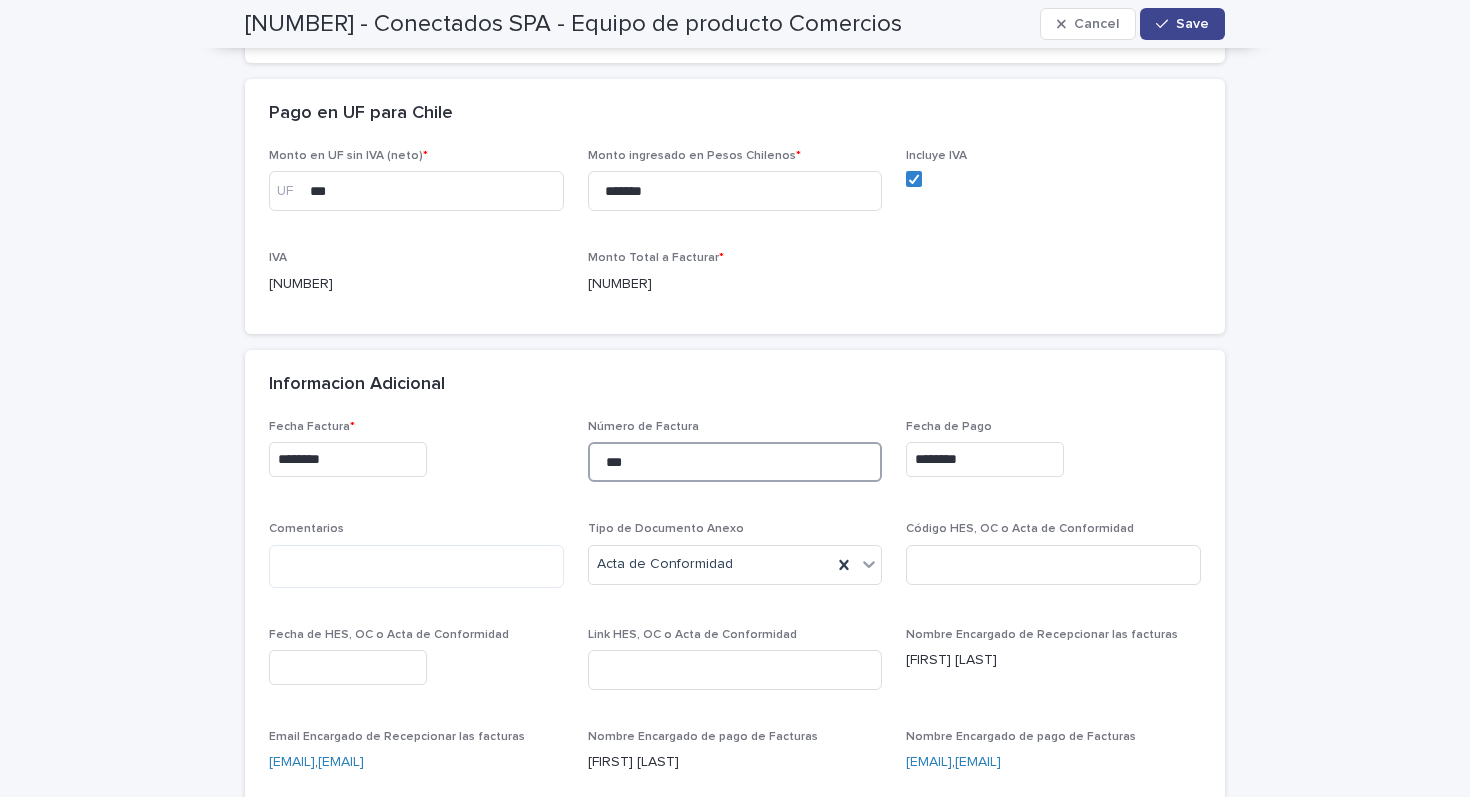 type on "***" 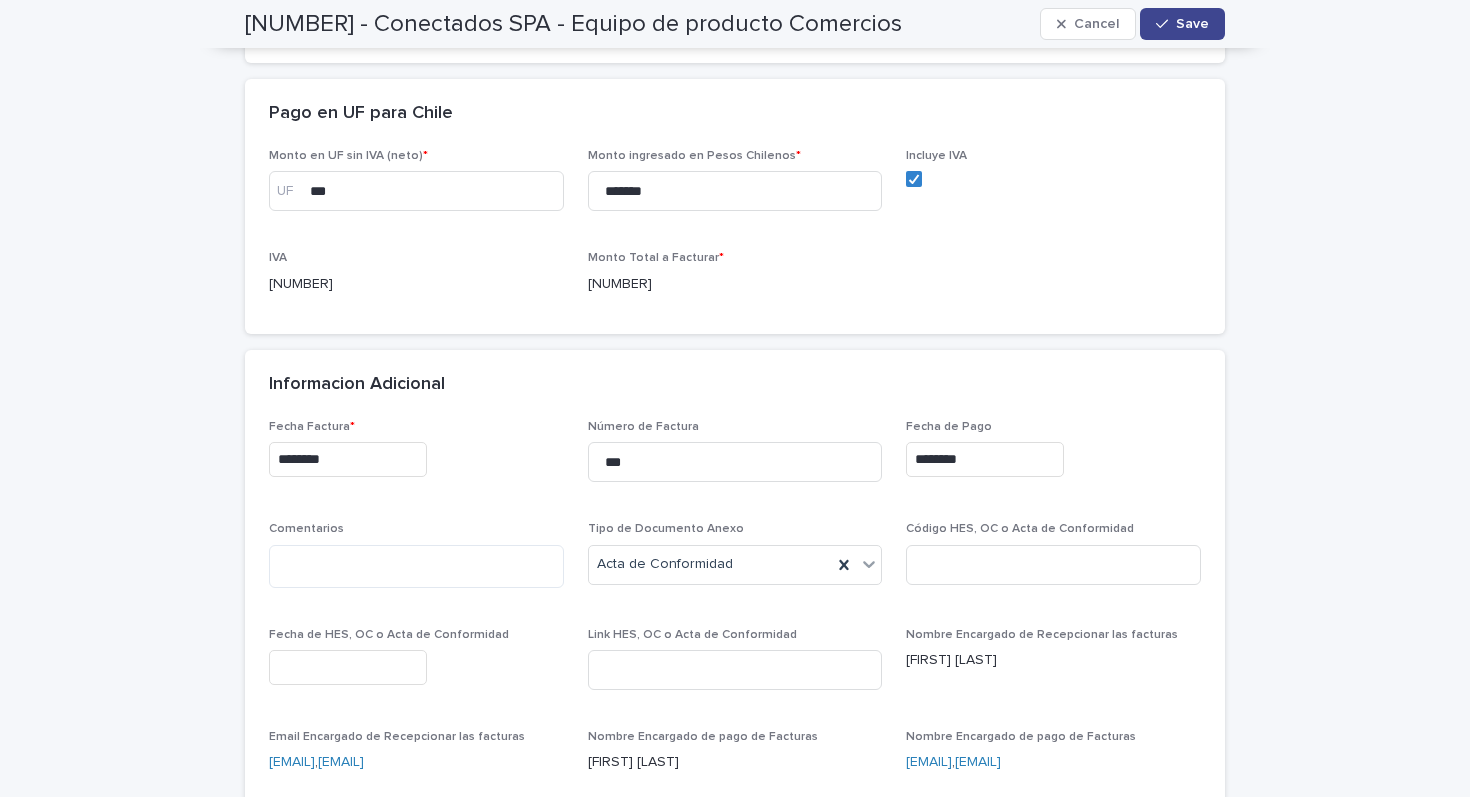 click on "Save" at bounding box center (1192, 24) 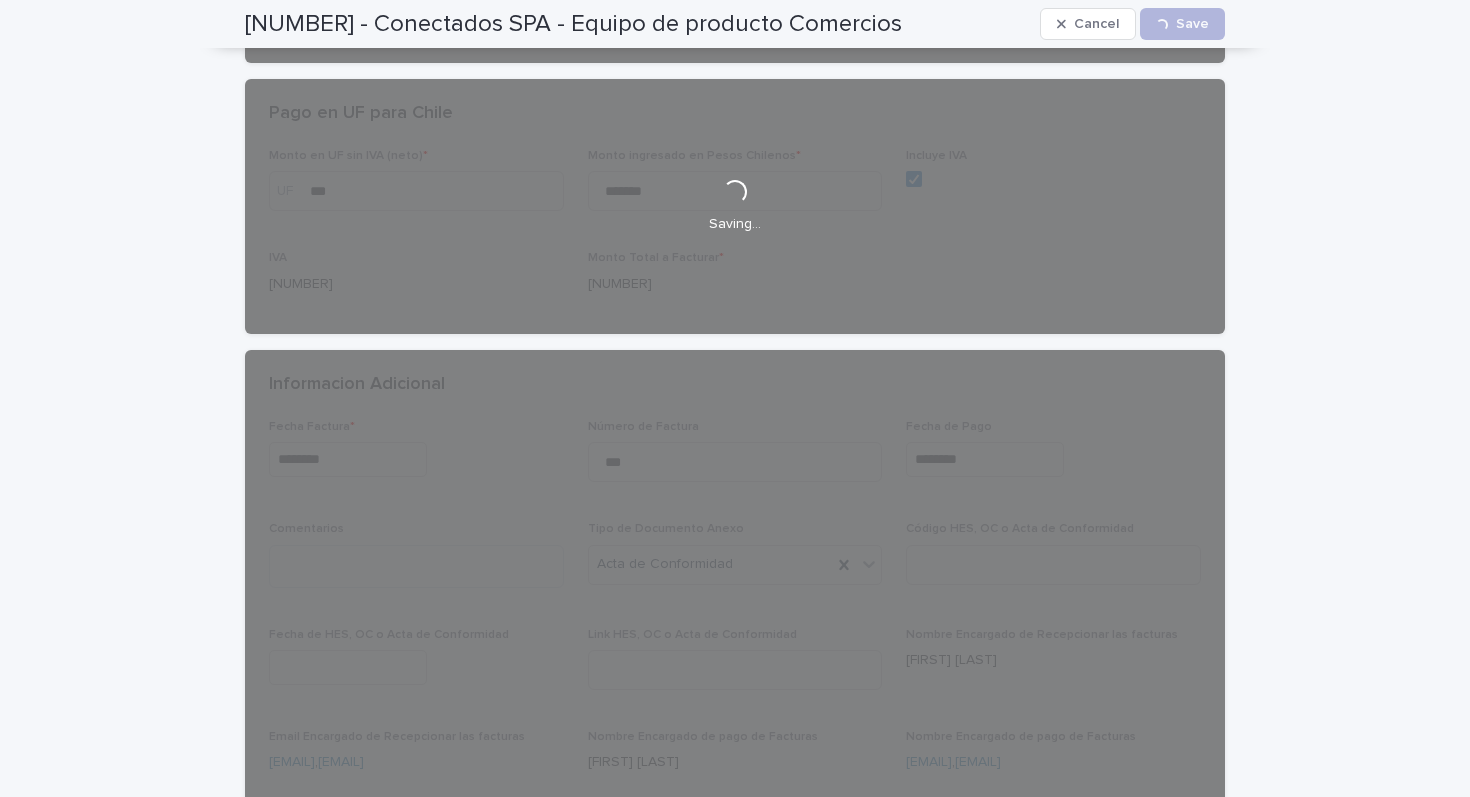 scroll, scrollTop: 572, scrollLeft: 0, axis: vertical 